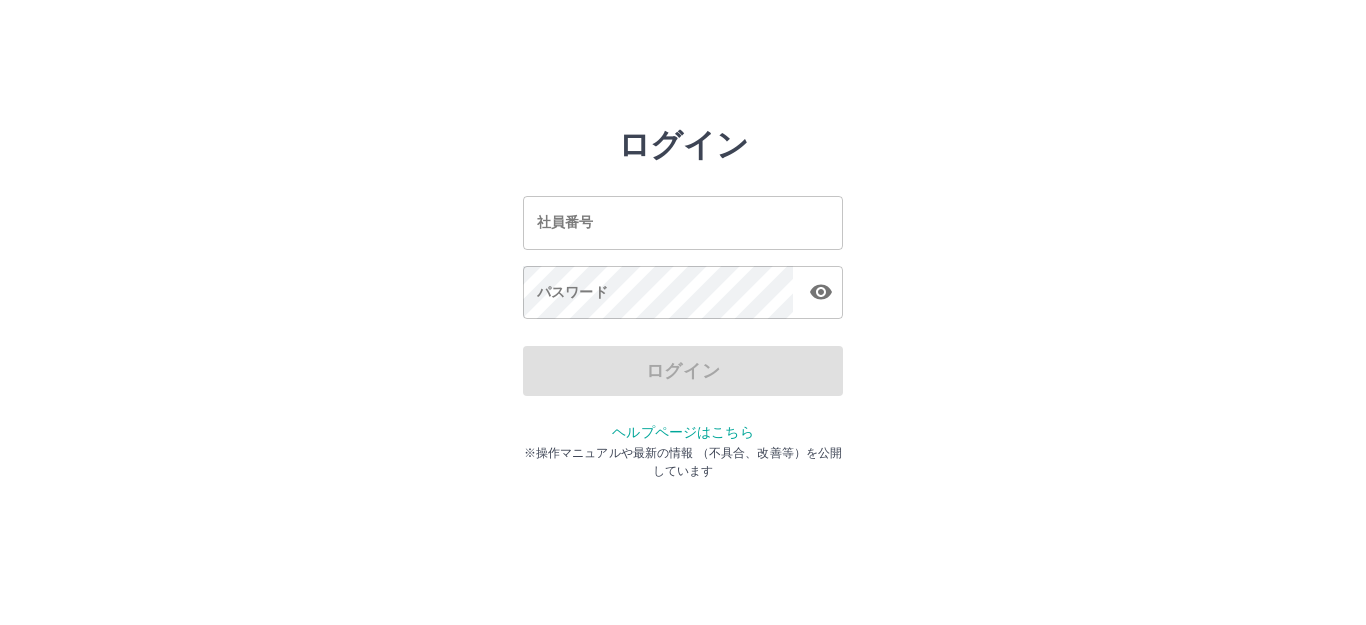 scroll, scrollTop: 0, scrollLeft: 0, axis: both 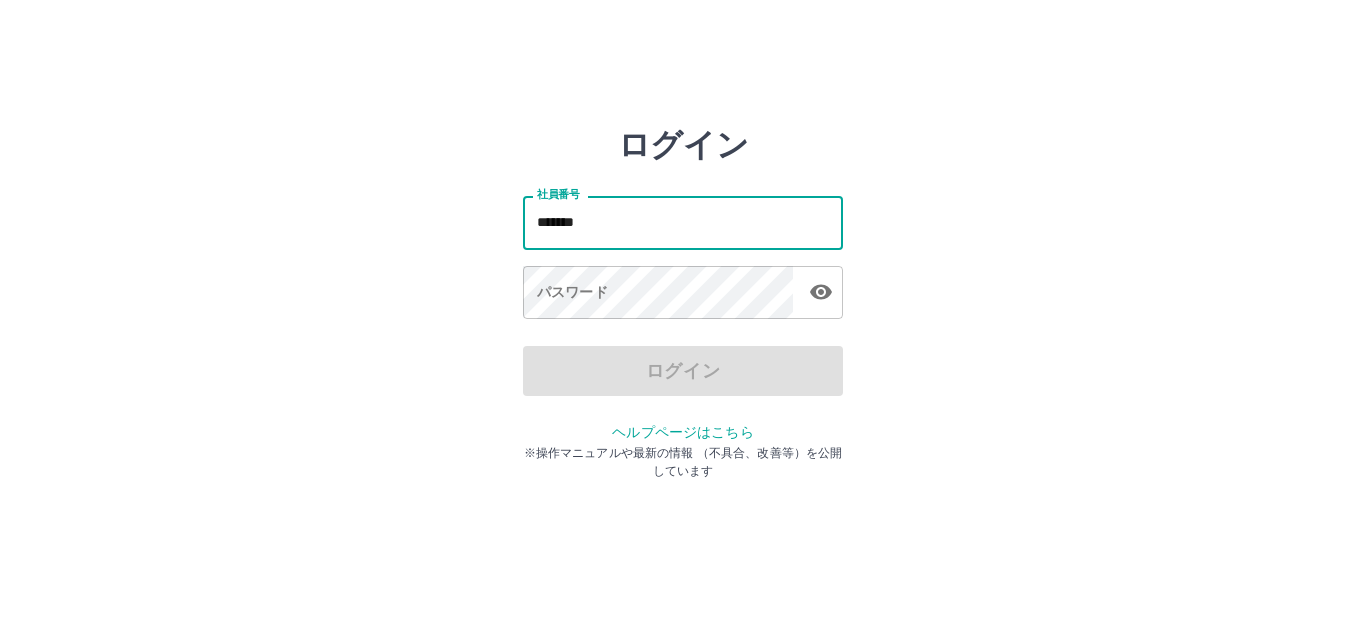 type on "*******" 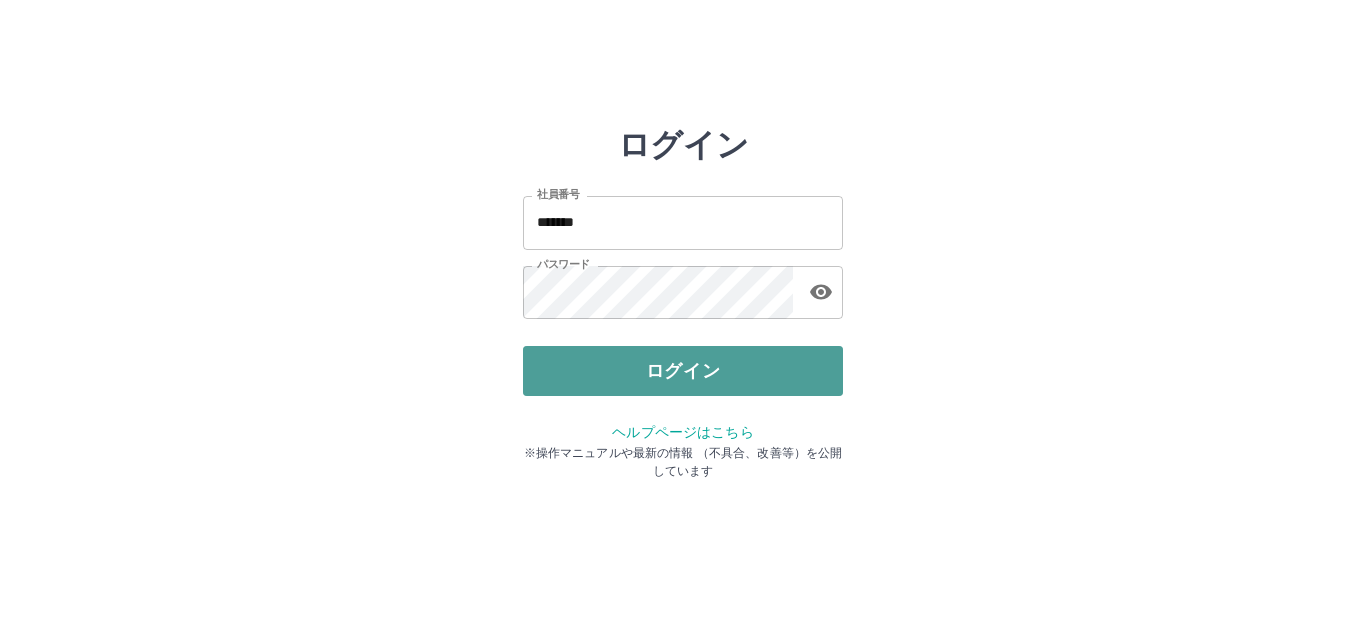 click on "ログイン" at bounding box center [683, 371] 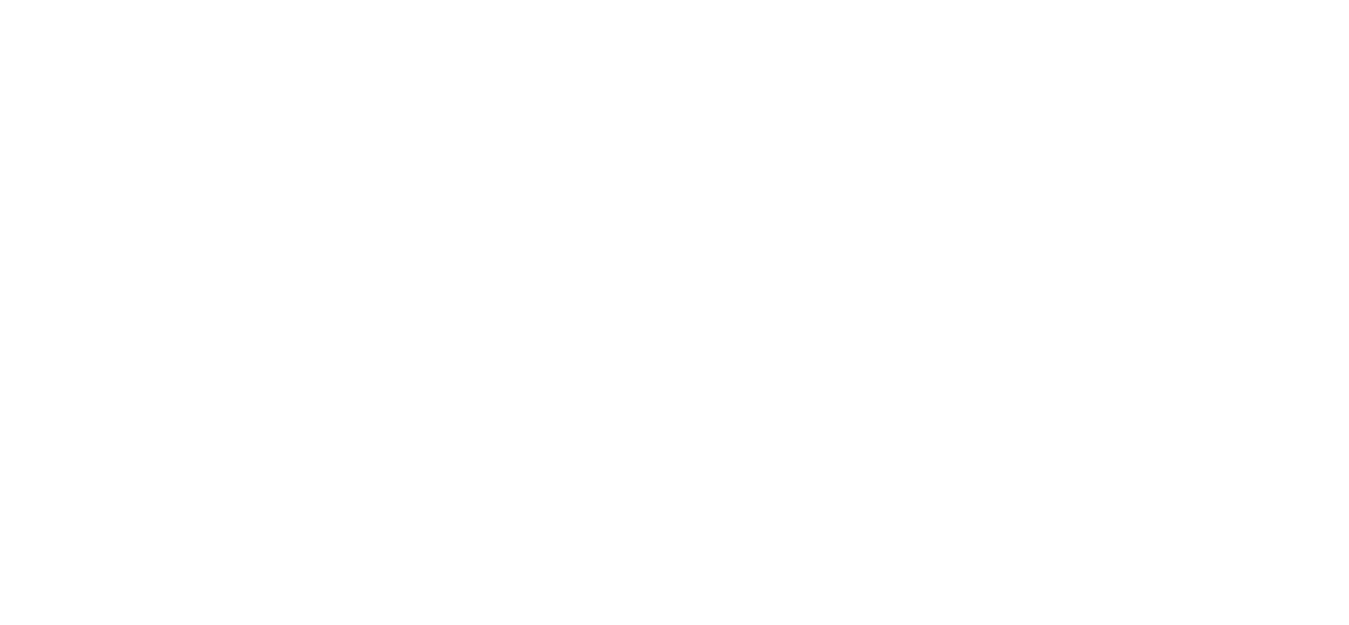 scroll, scrollTop: 0, scrollLeft: 0, axis: both 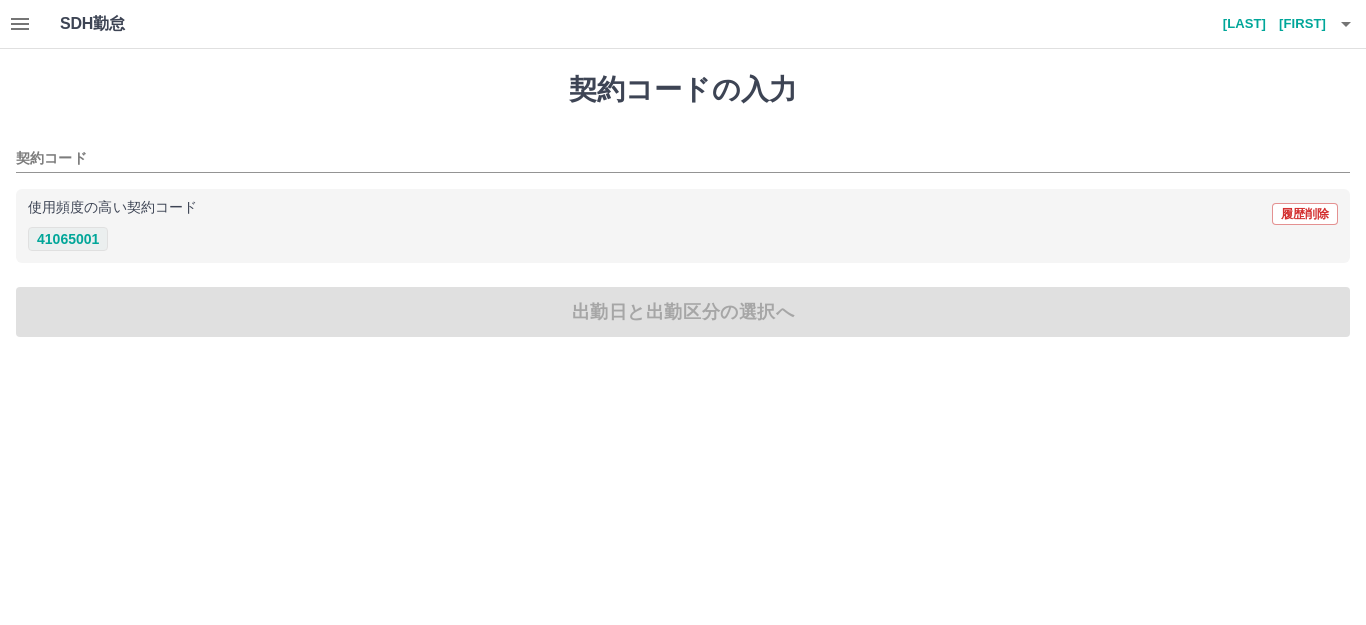 click on "41065001" at bounding box center [68, 239] 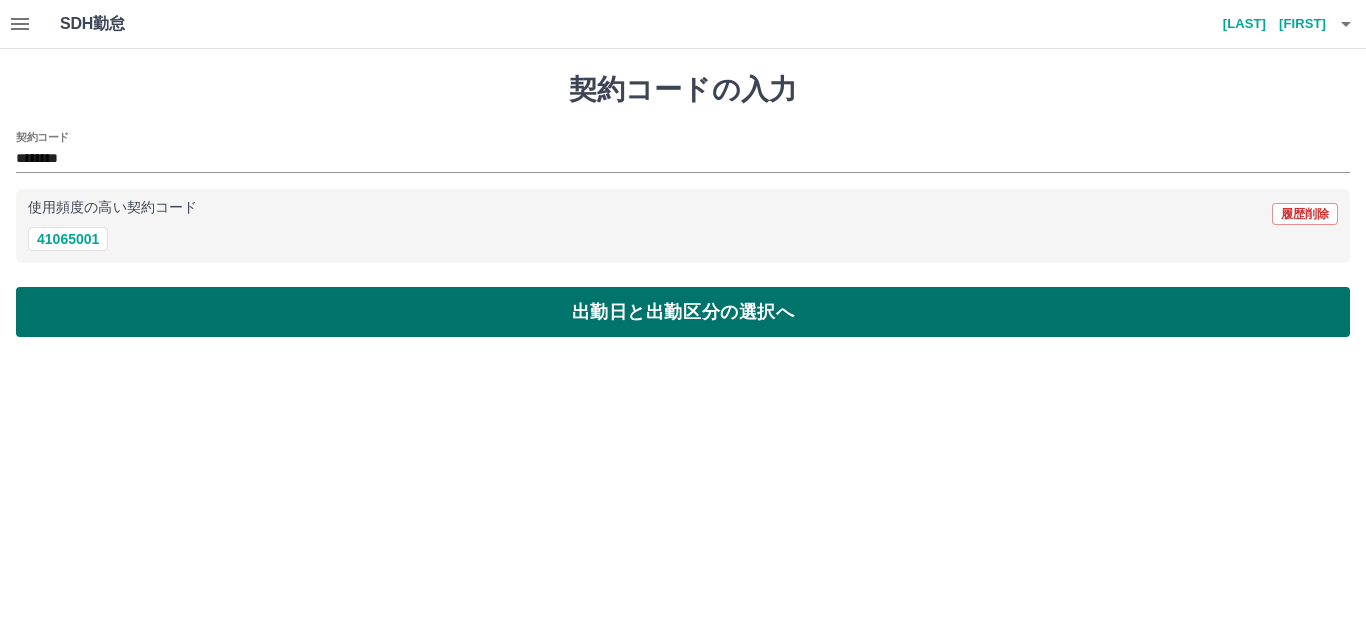click on "出勤日と出勤区分の選択へ" at bounding box center [683, 312] 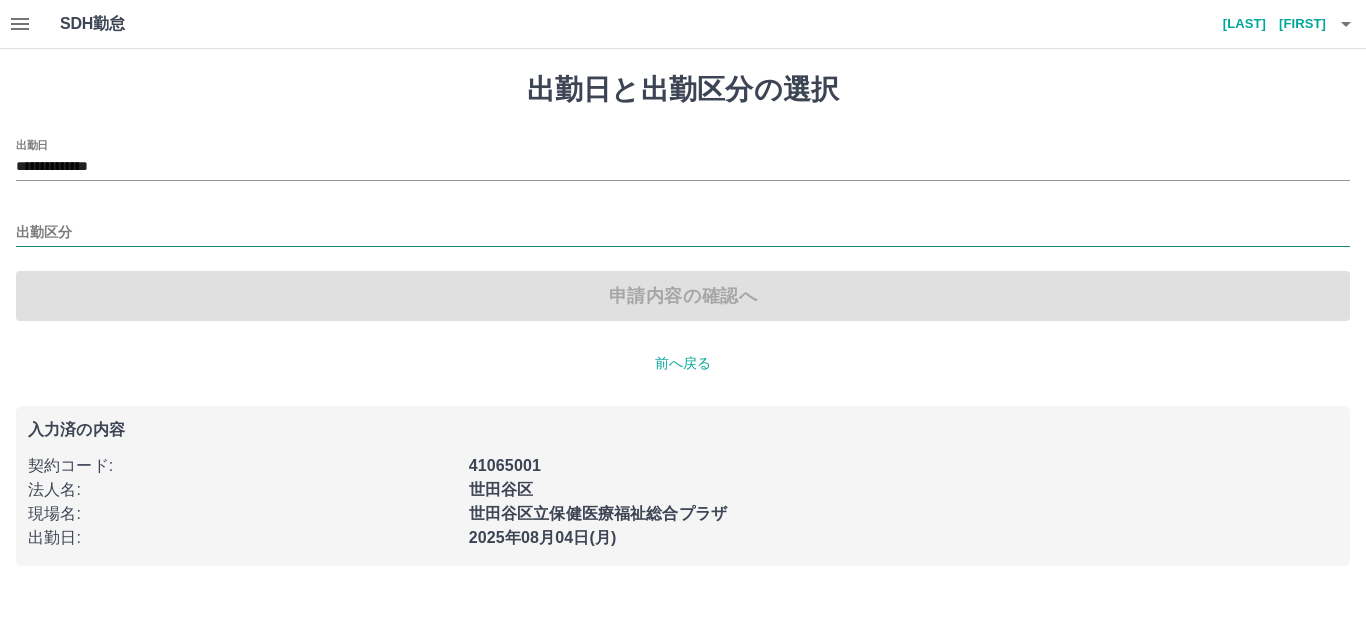 click on "出勤区分" at bounding box center (683, 233) 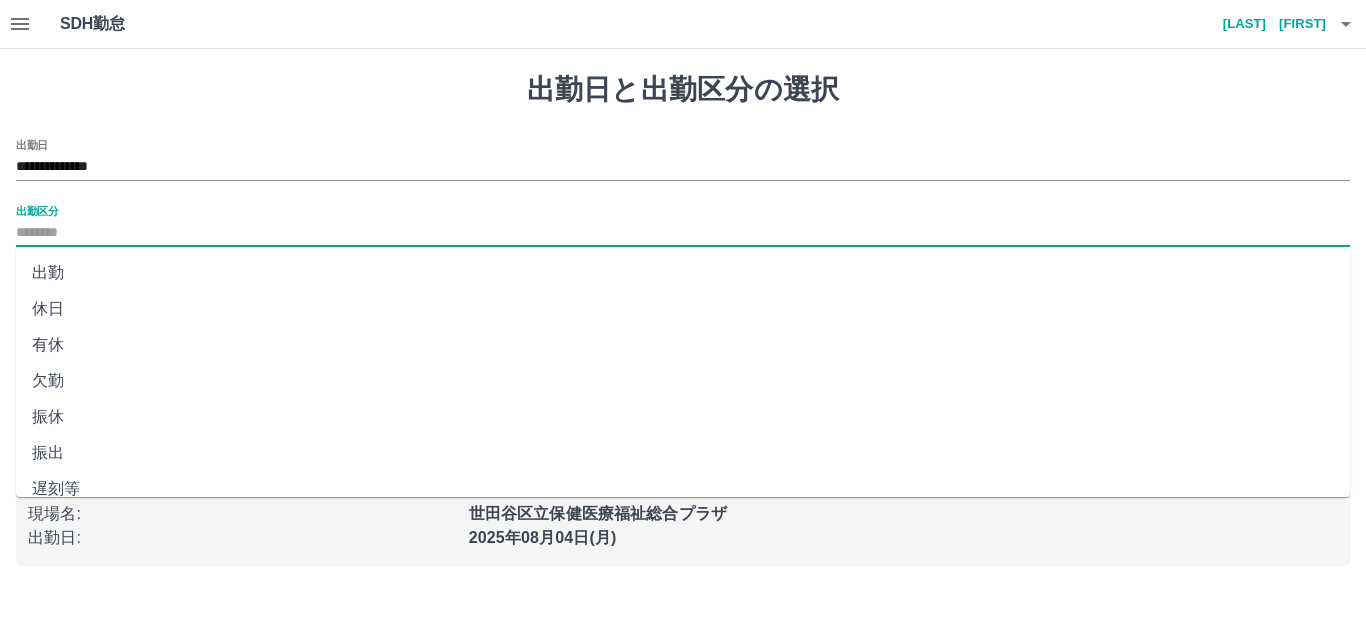 click on "出勤" at bounding box center (683, 273) 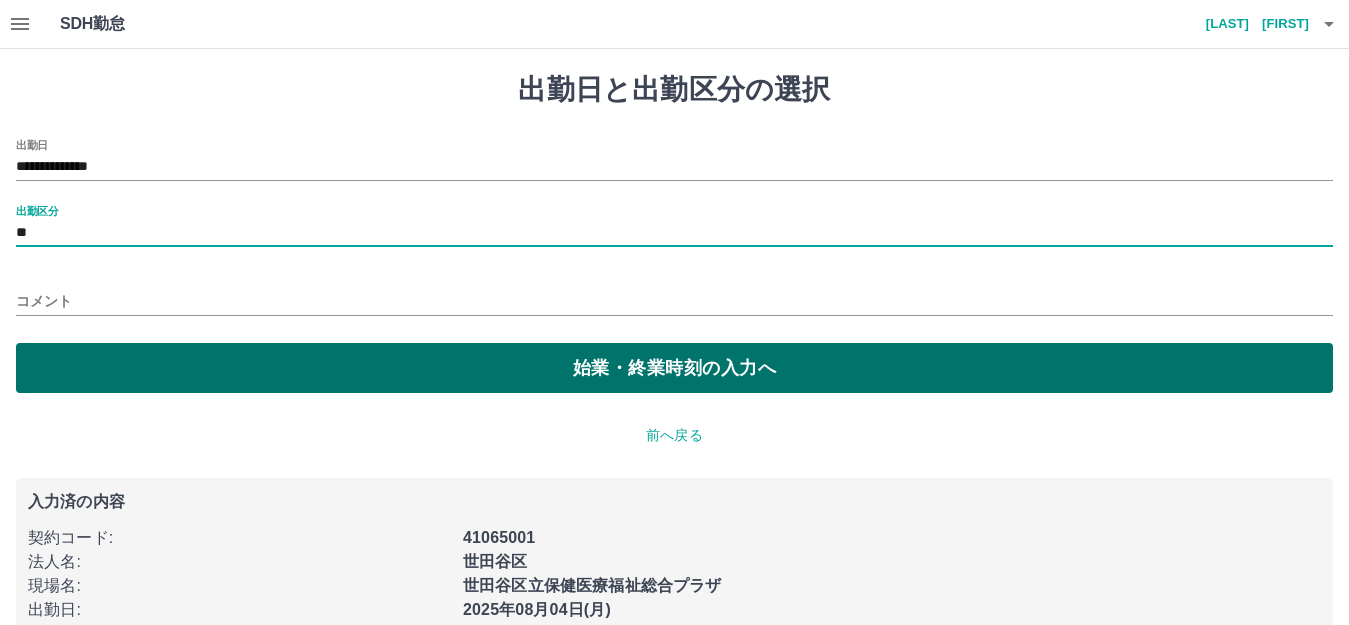 click on "始業・終業時刻の入力へ" at bounding box center [674, 368] 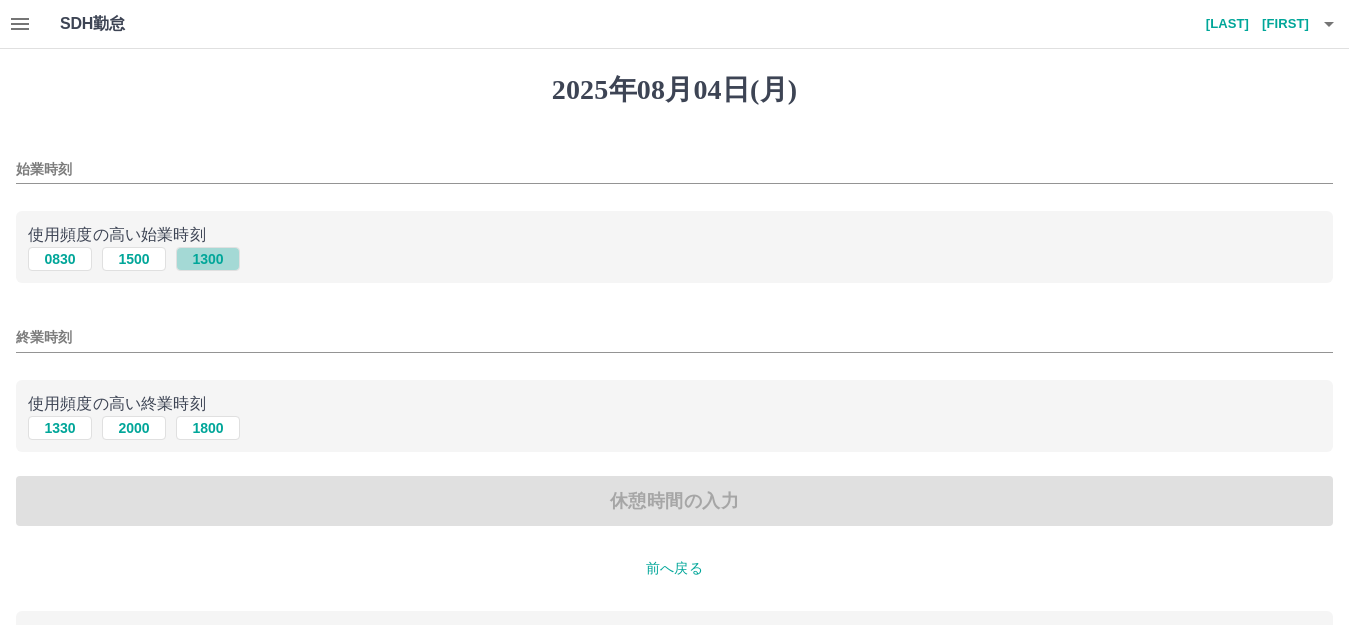 click on "1300" at bounding box center (208, 259) 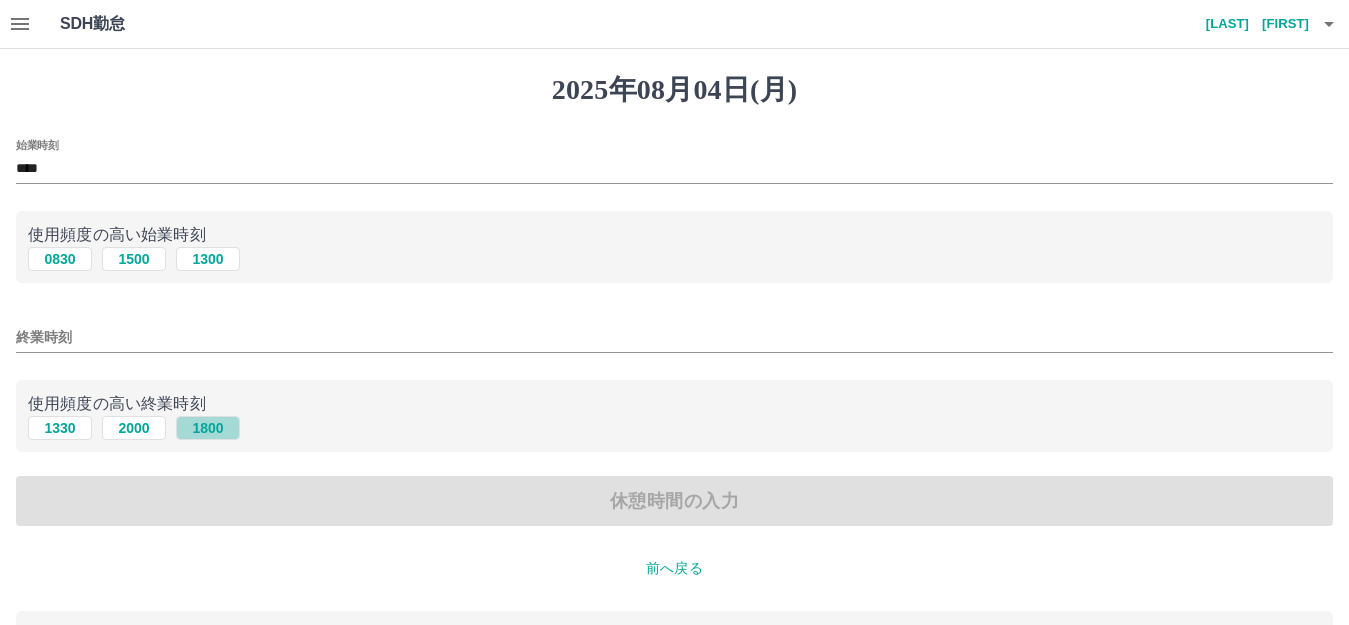 click on "1800" at bounding box center [208, 428] 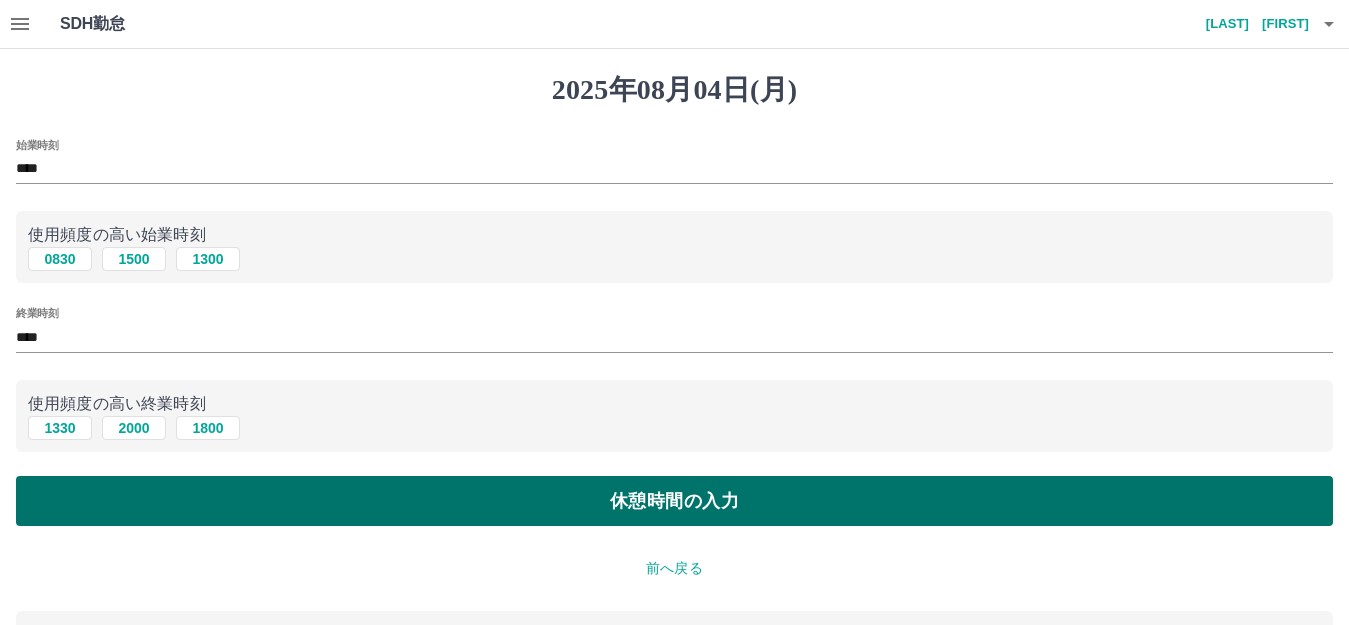 click on "休憩時間の入力" at bounding box center (674, 501) 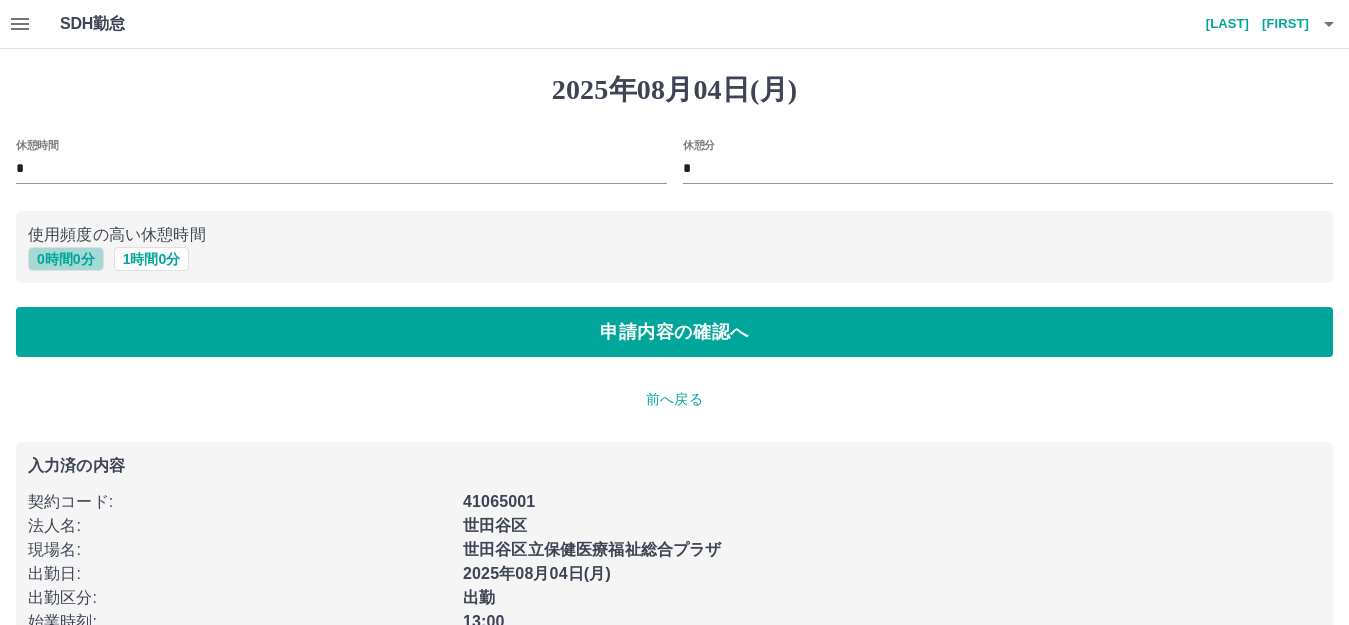 click on "0 時間 0 分" at bounding box center [66, 259] 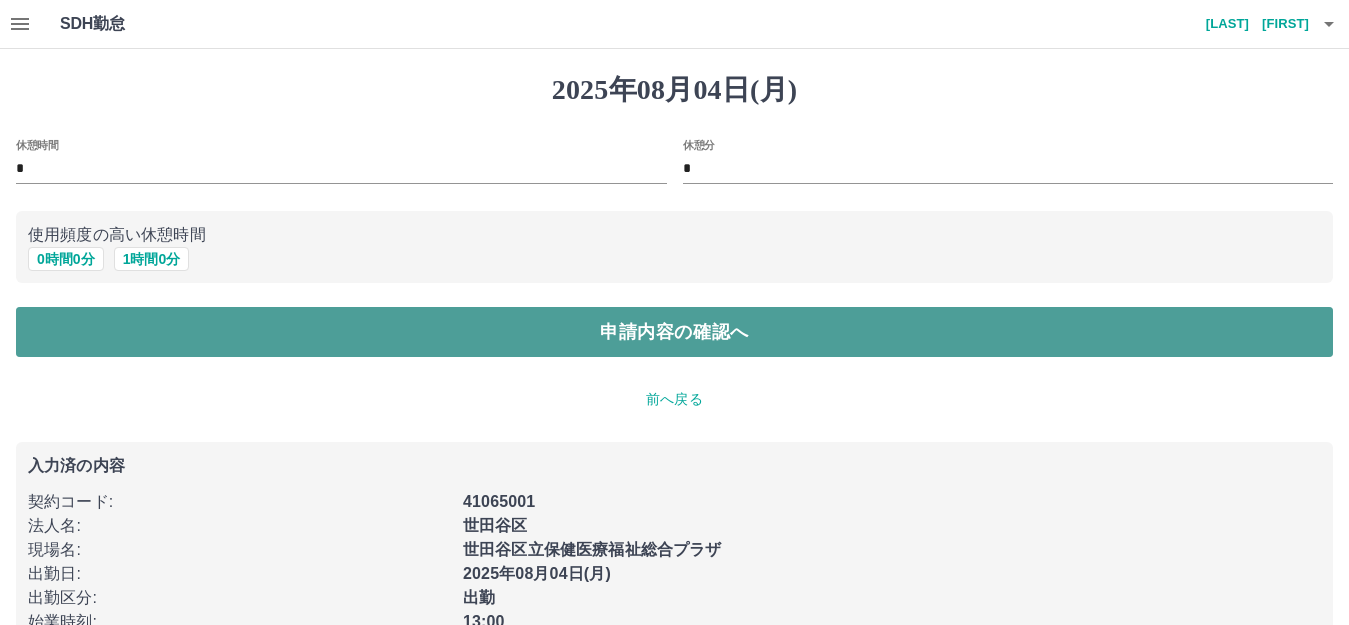 click on "申請内容の確認へ" at bounding box center (674, 332) 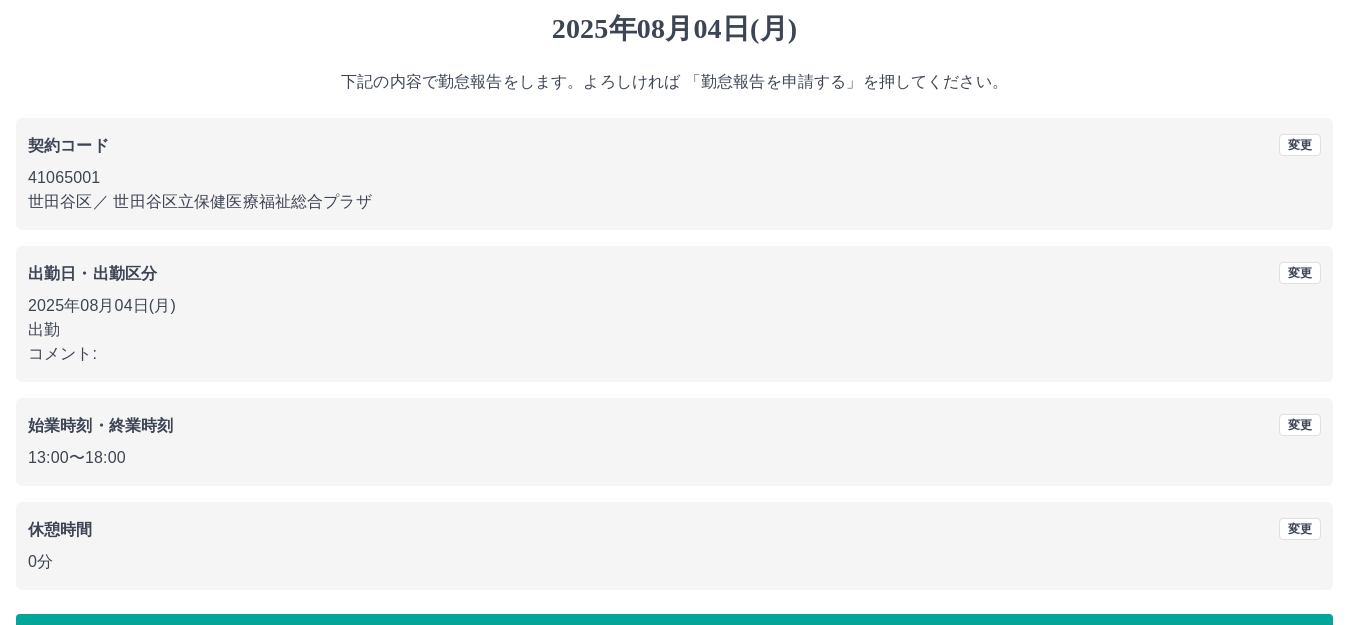 scroll, scrollTop: 124, scrollLeft: 0, axis: vertical 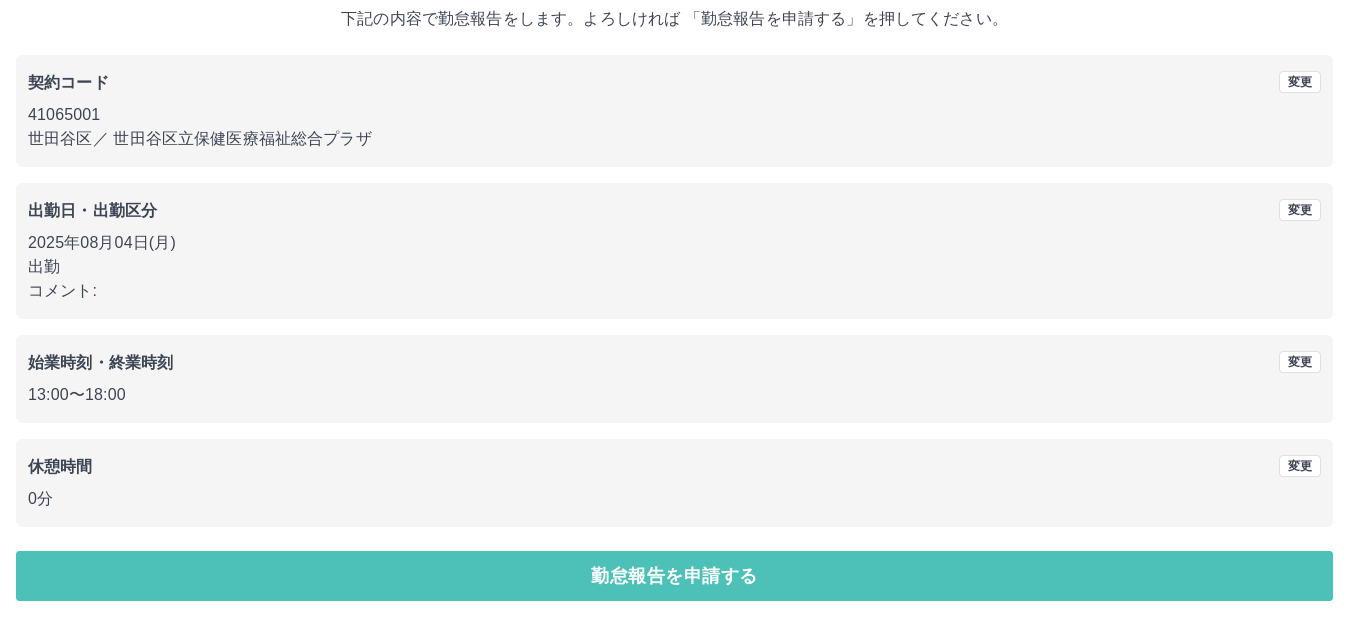 click on "勤怠報告を申請する" at bounding box center [674, 576] 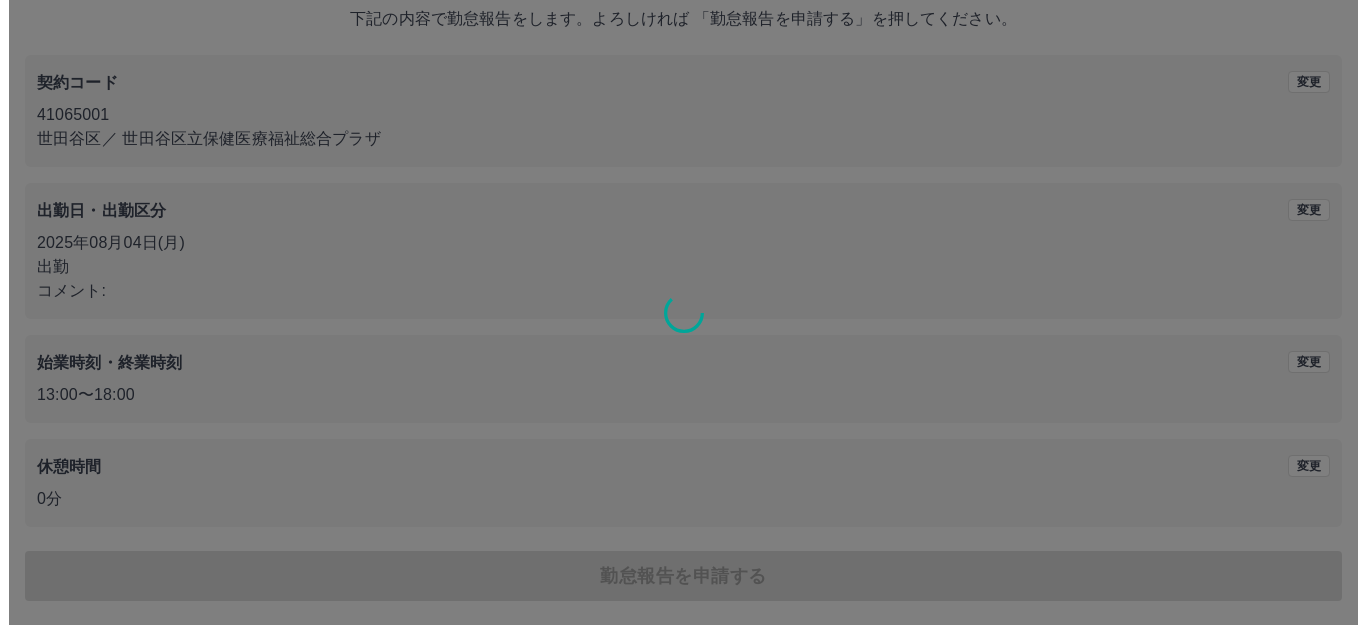 scroll, scrollTop: 0, scrollLeft: 0, axis: both 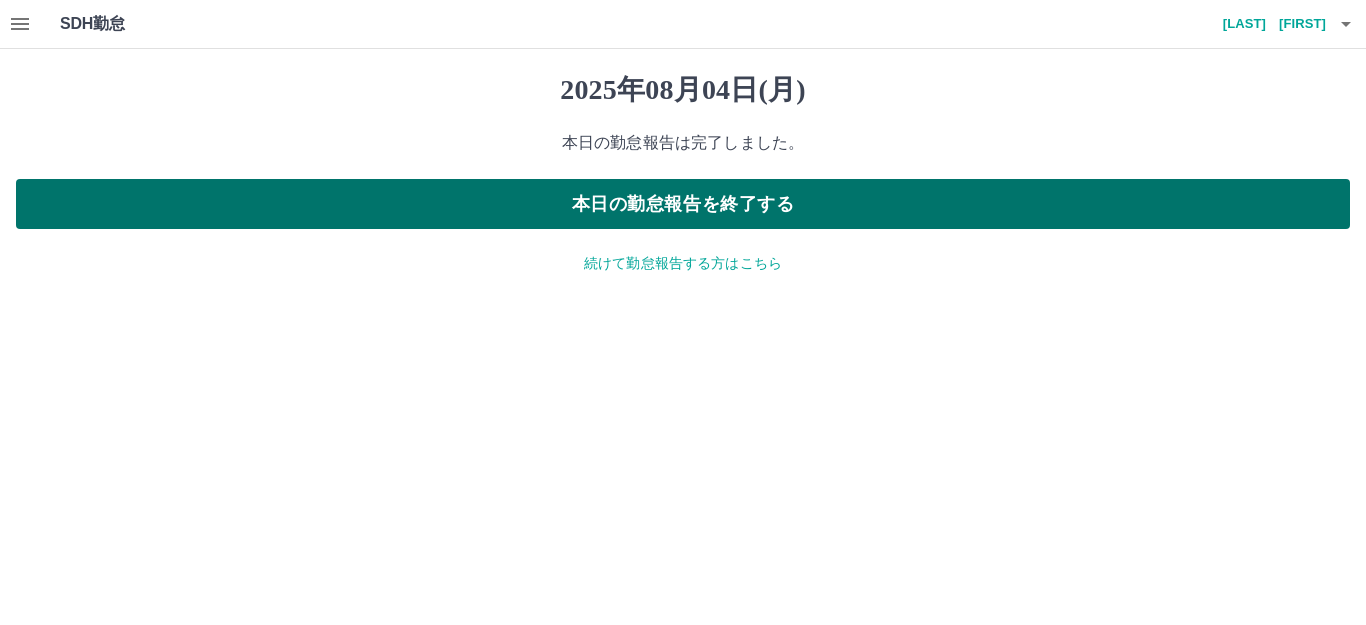 click on "本日の勤怠報告を終了する" at bounding box center (683, 204) 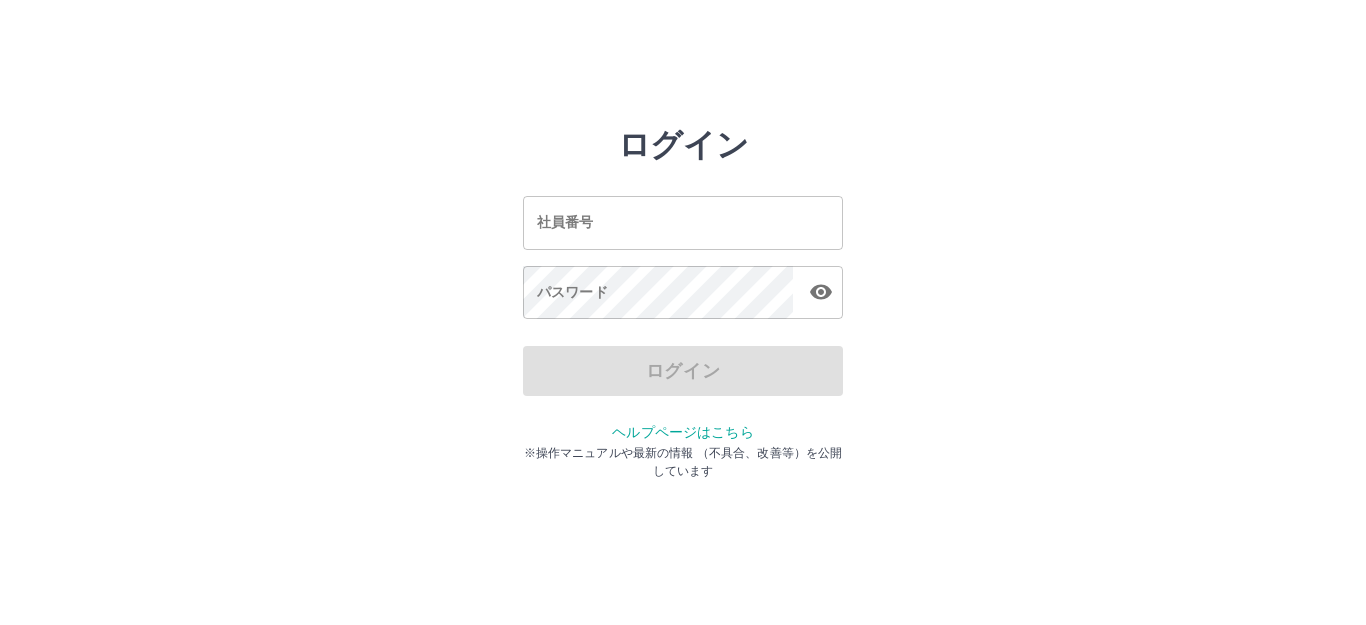 scroll, scrollTop: 0, scrollLeft: 0, axis: both 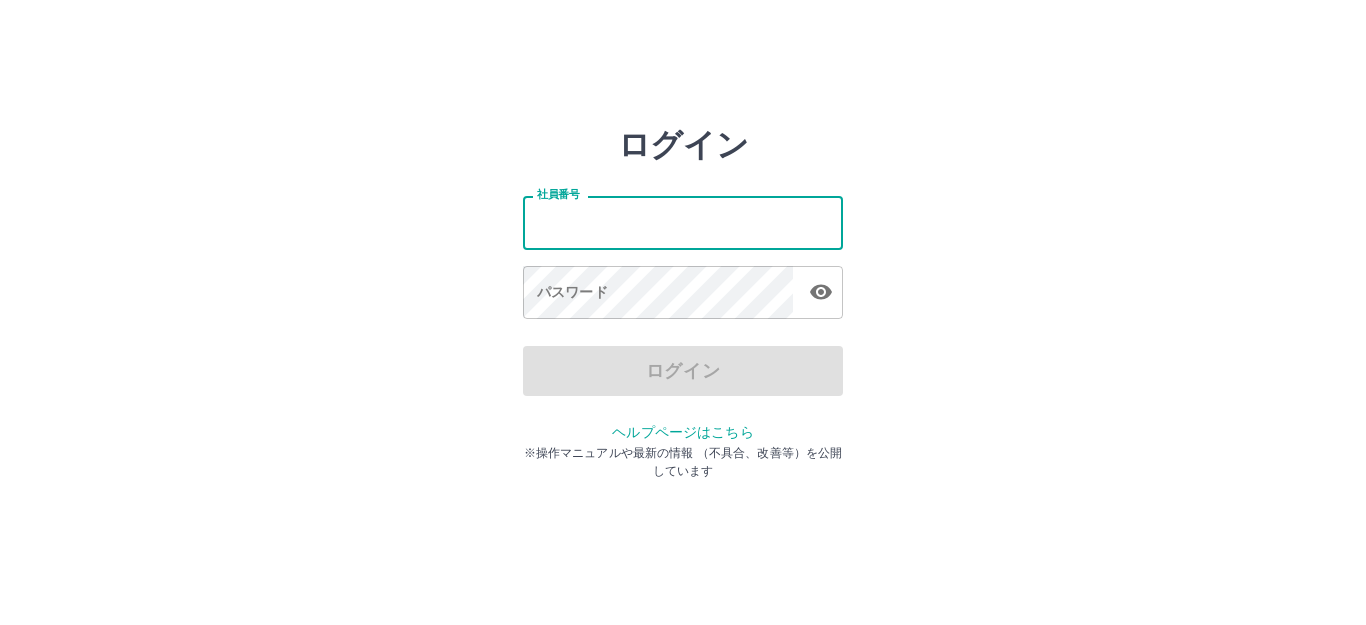 click on "社員番号" at bounding box center [683, 222] 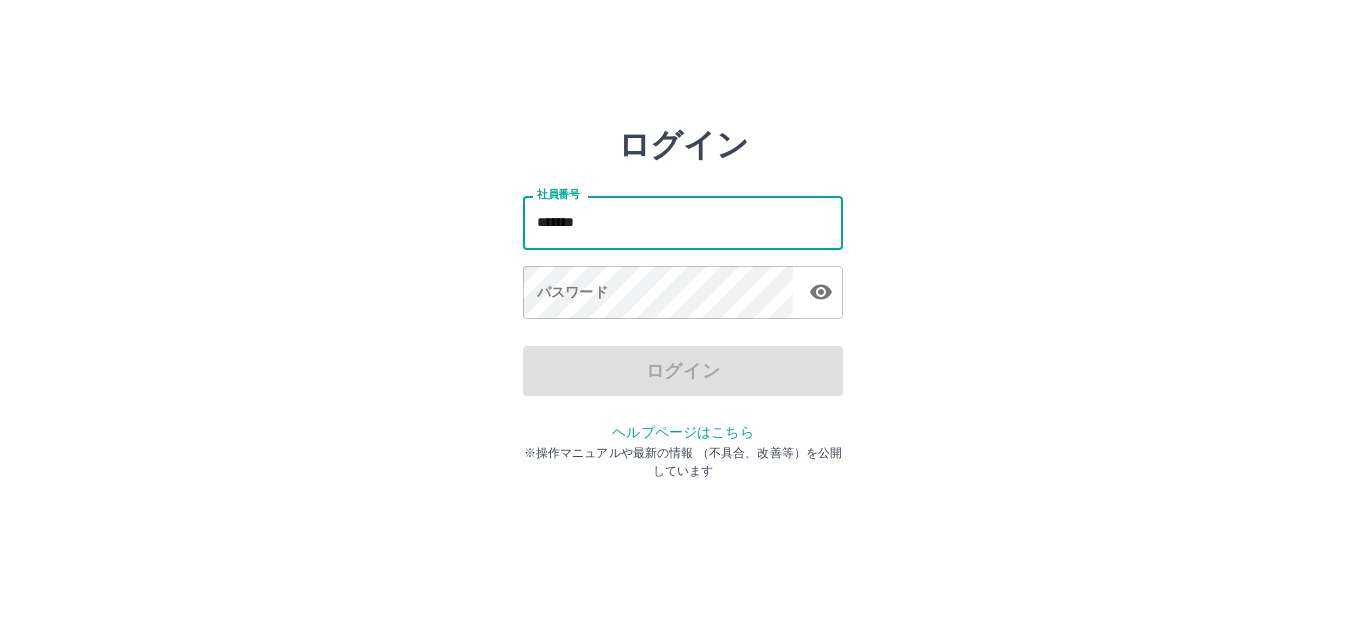 type on "*******" 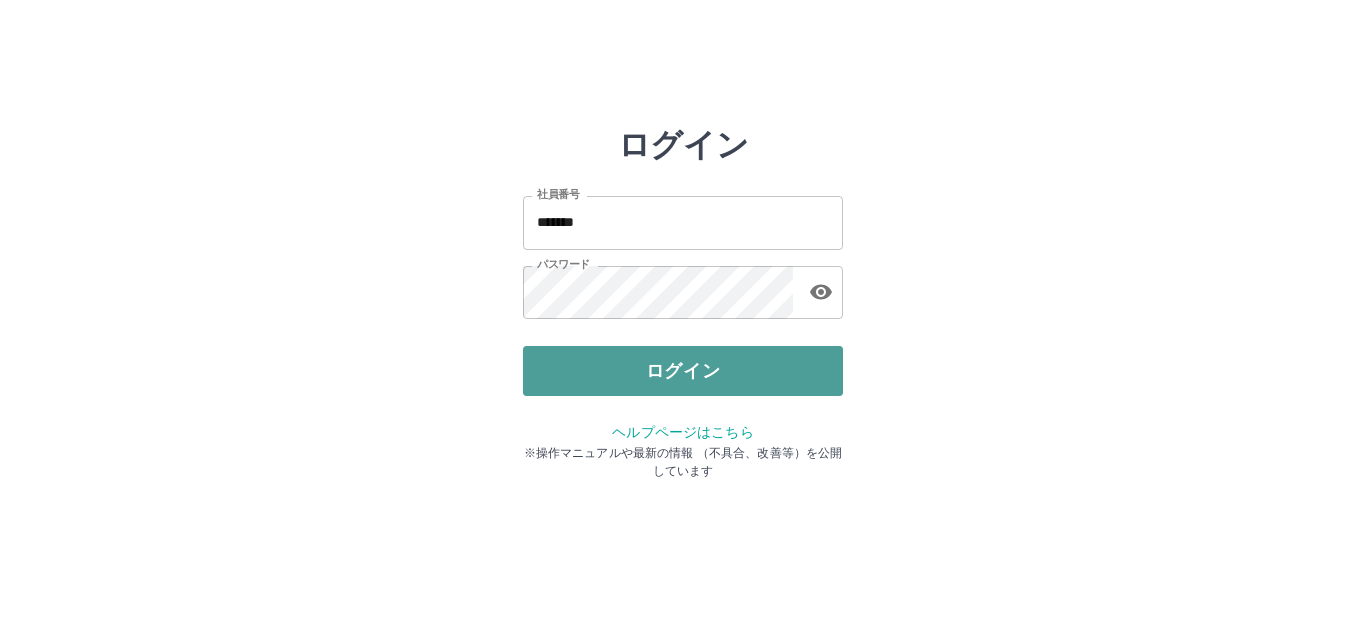click on "ログイン" at bounding box center (683, 371) 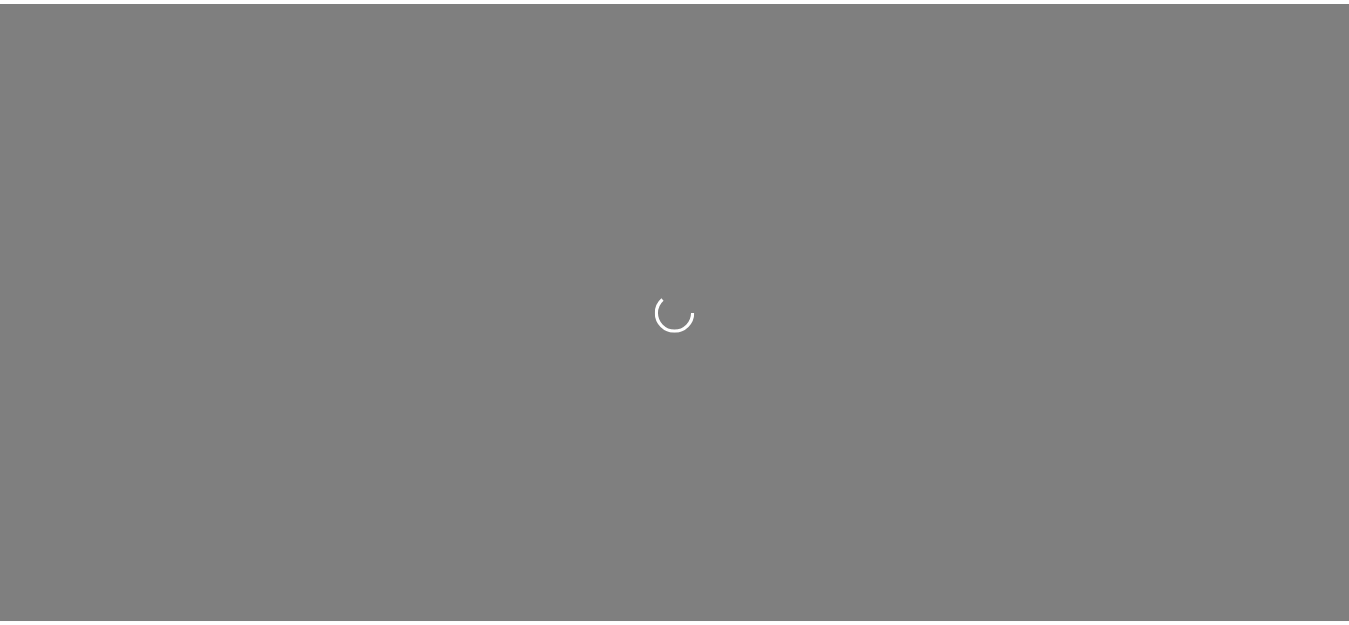 scroll, scrollTop: 0, scrollLeft: 0, axis: both 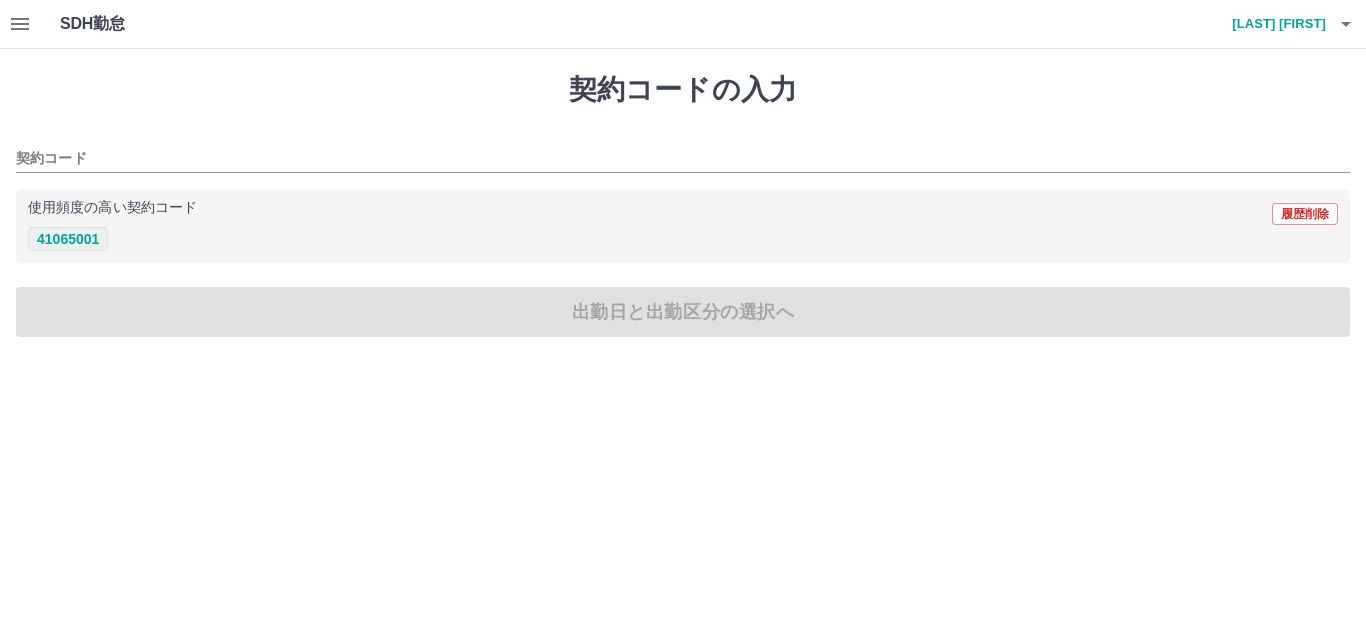 click on "41065001" at bounding box center [68, 239] 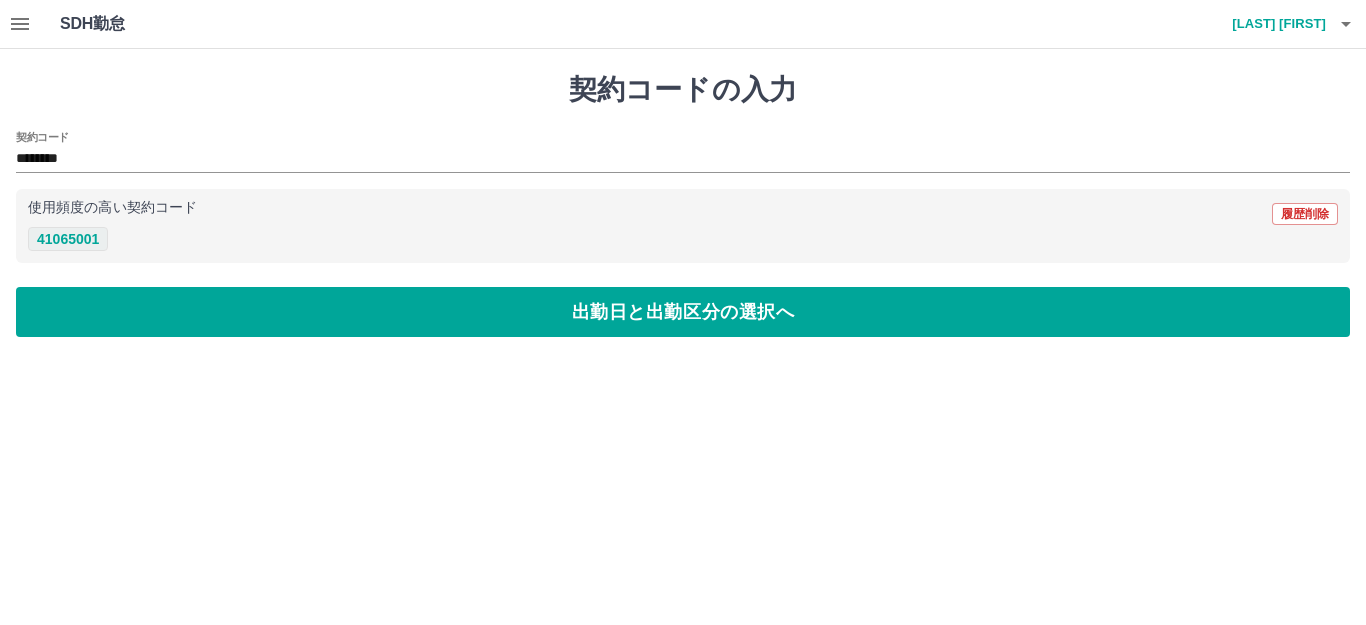click on "41065001" at bounding box center [68, 239] 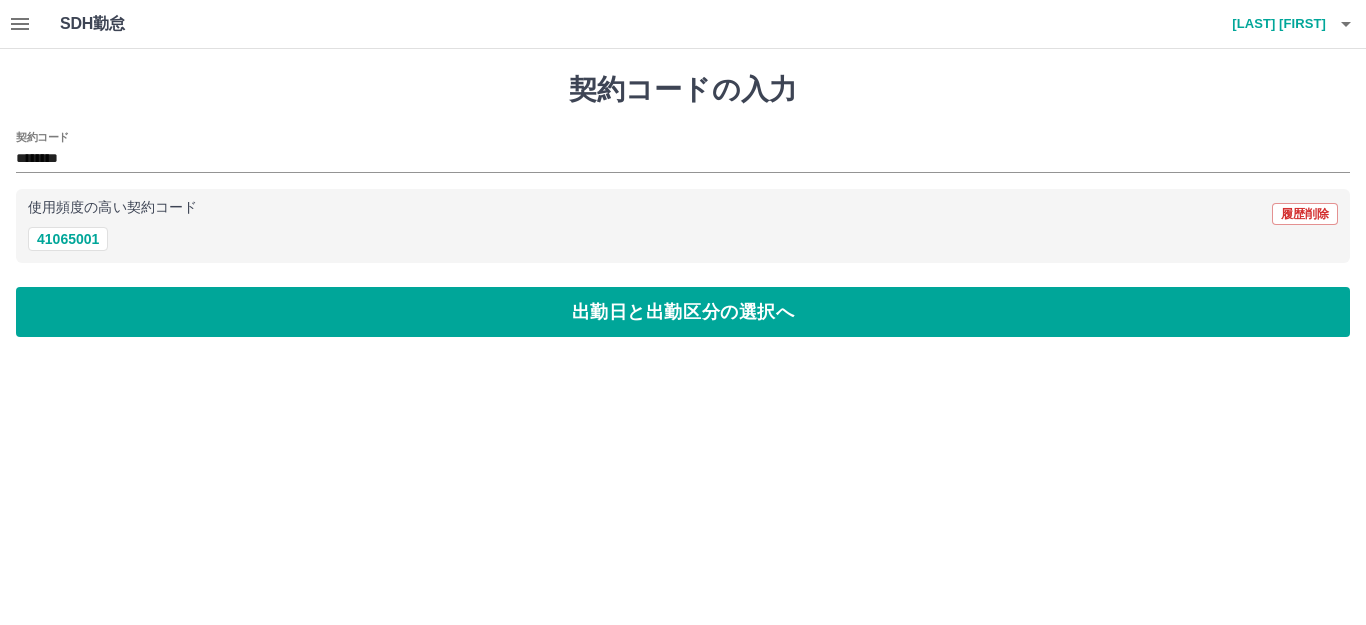 drag, startPoint x: 767, startPoint y: 310, endPoint x: 907, endPoint y: 216, distance: 168.62978 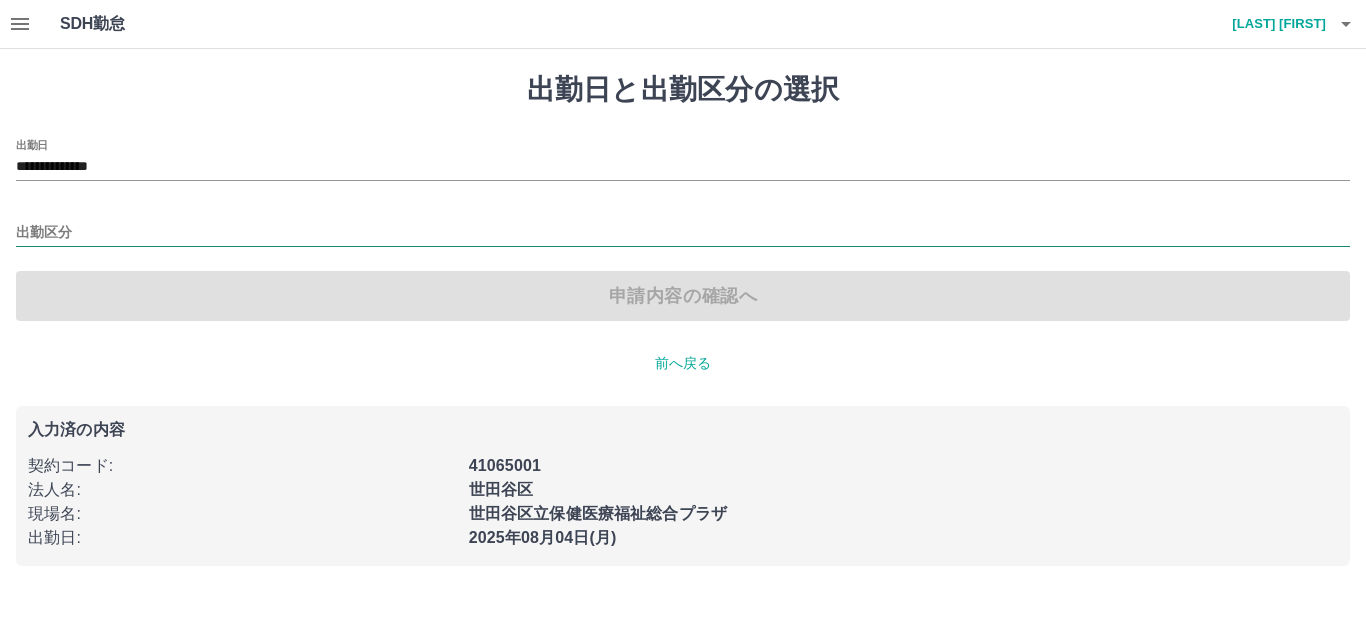 click on "出勤区分" at bounding box center (683, 233) 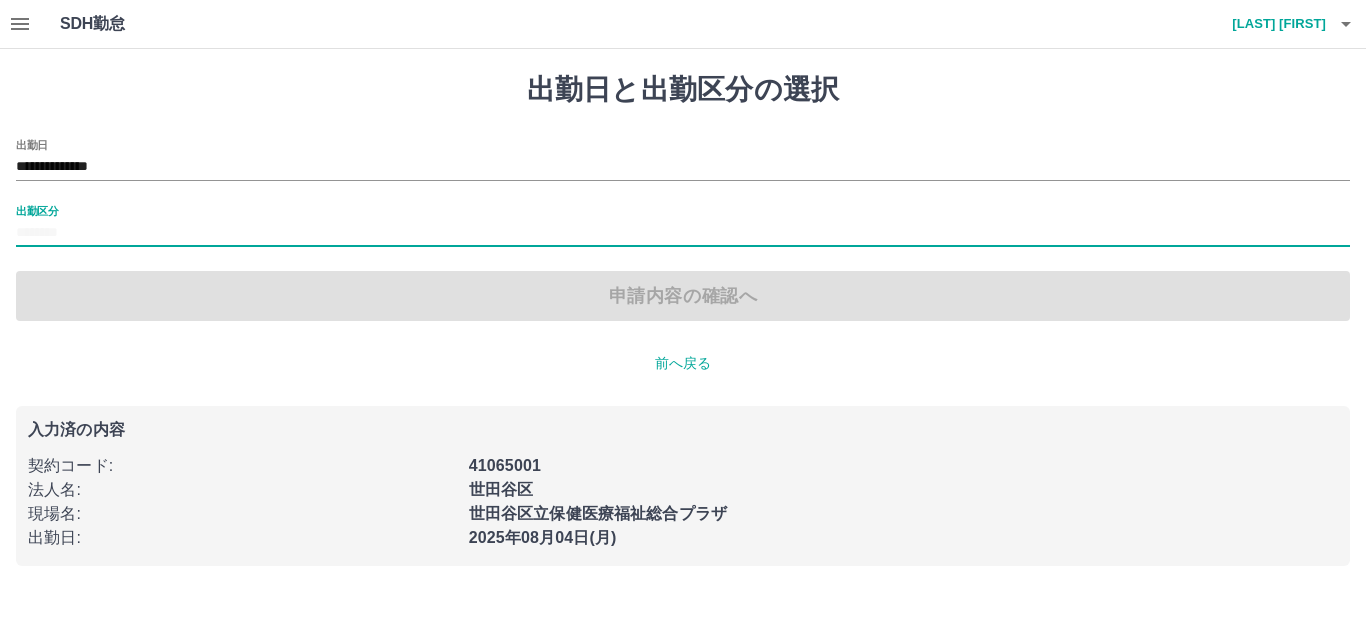 drag, startPoint x: 48, startPoint y: 234, endPoint x: 169, endPoint y: 227, distance: 121.20231 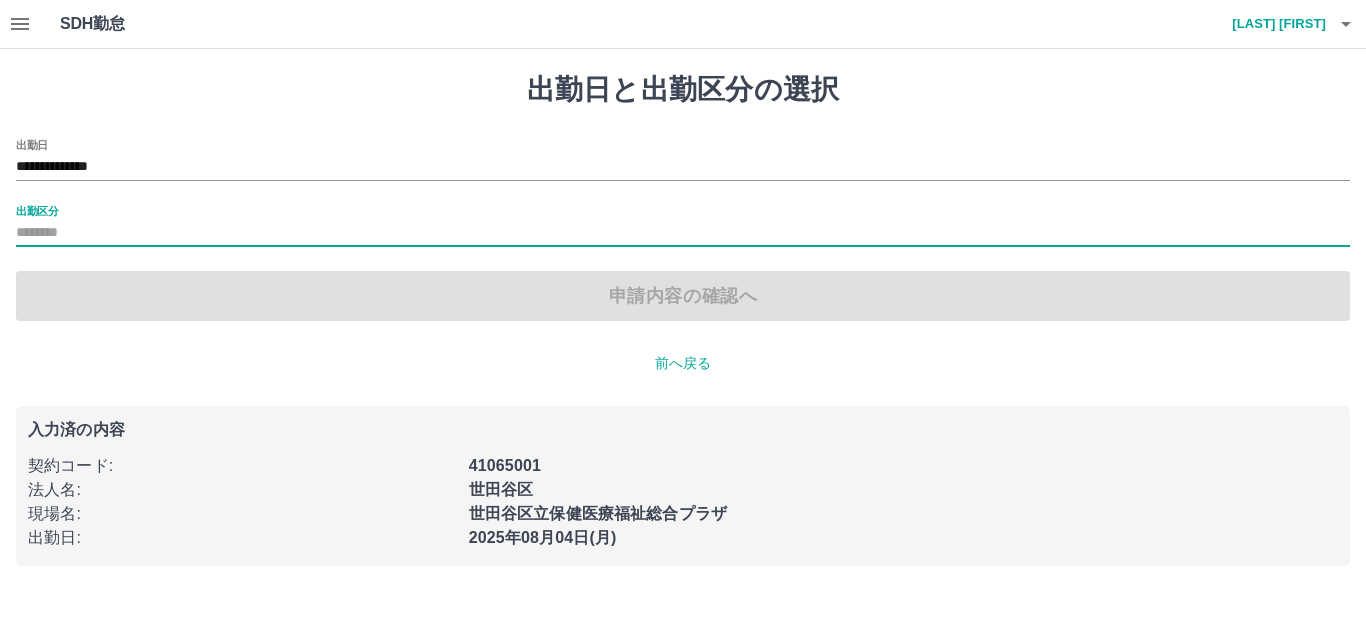 click on "出勤区分" at bounding box center [683, 233] 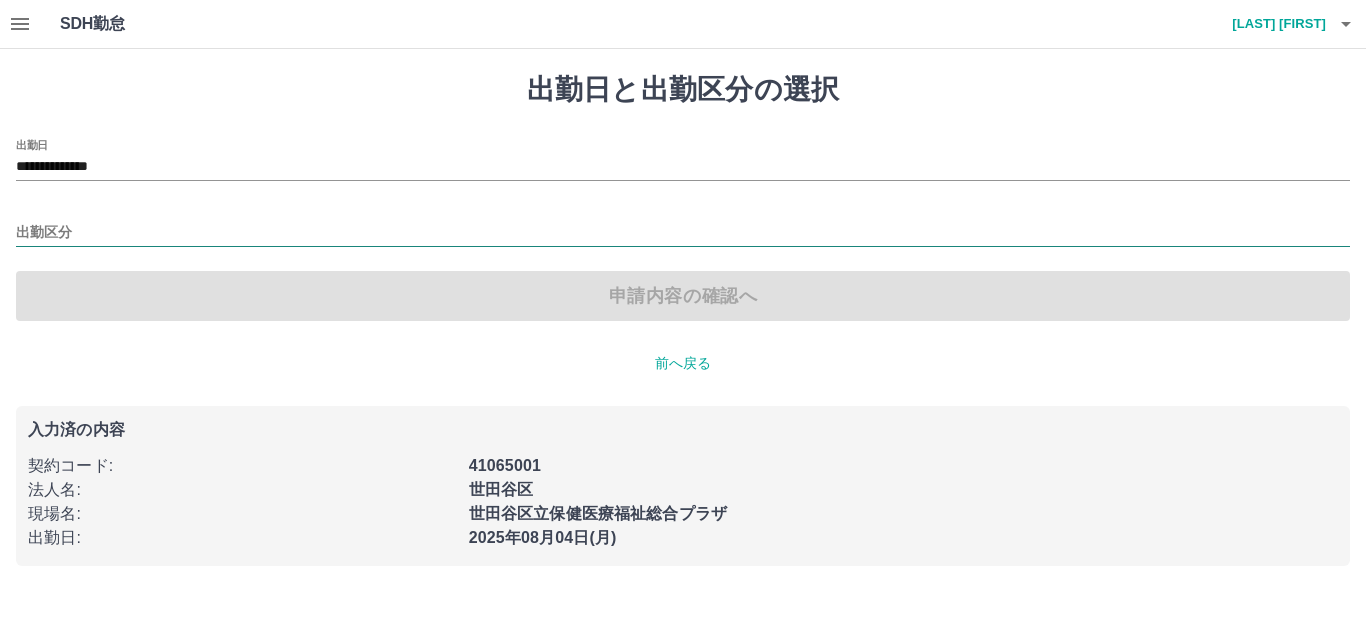 click on "出勤区分" at bounding box center [683, 233] 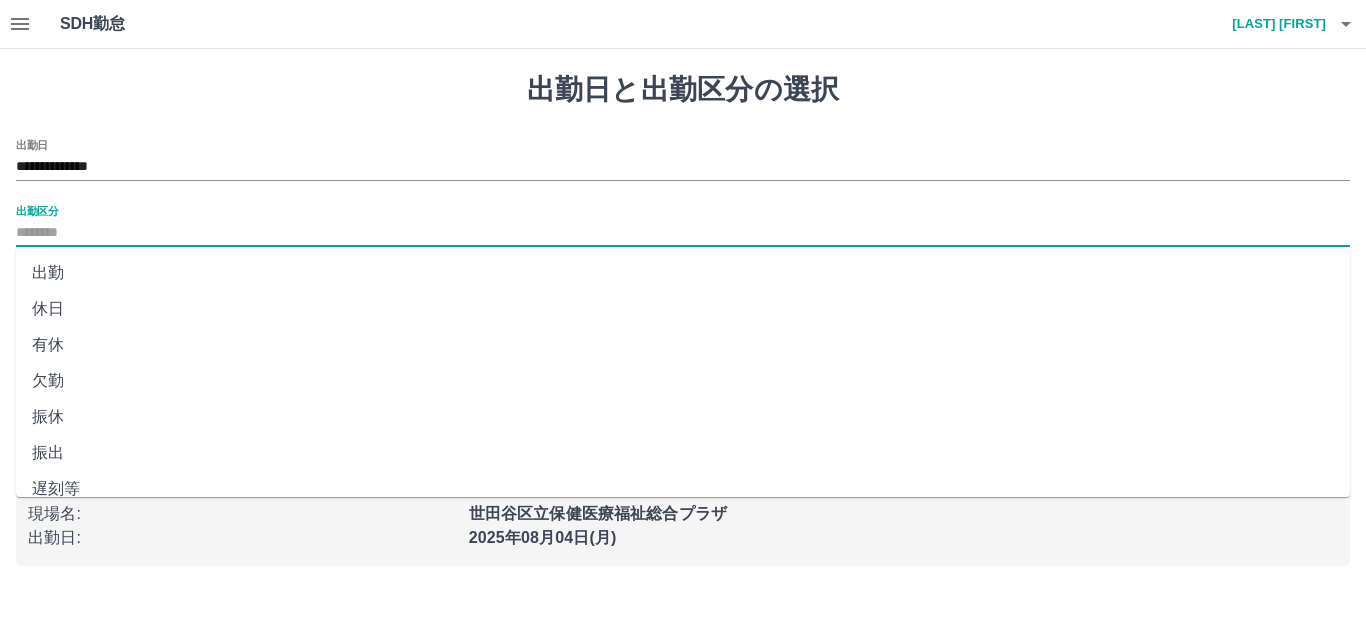 drag, startPoint x: 56, startPoint y: 271, endPoint x: 134, endPoint y: 266, distance: 78.160095 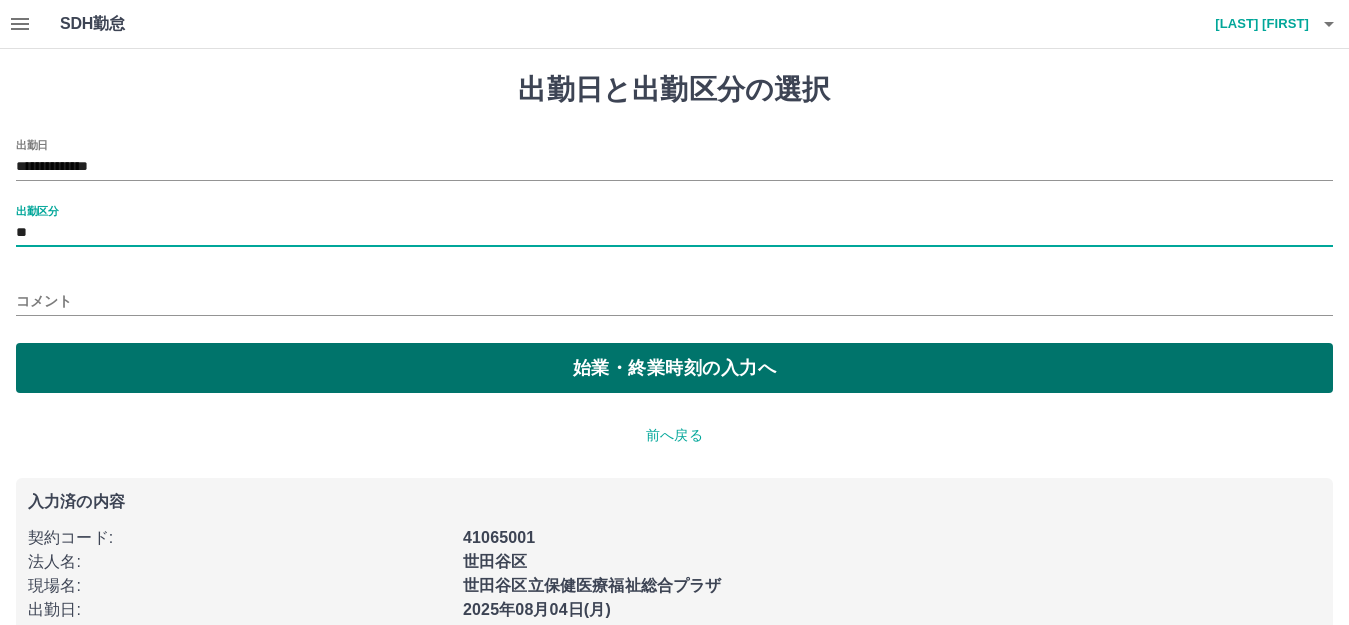 click on "始業・終業時刻の入力へ" at bounding box center [674, 368] 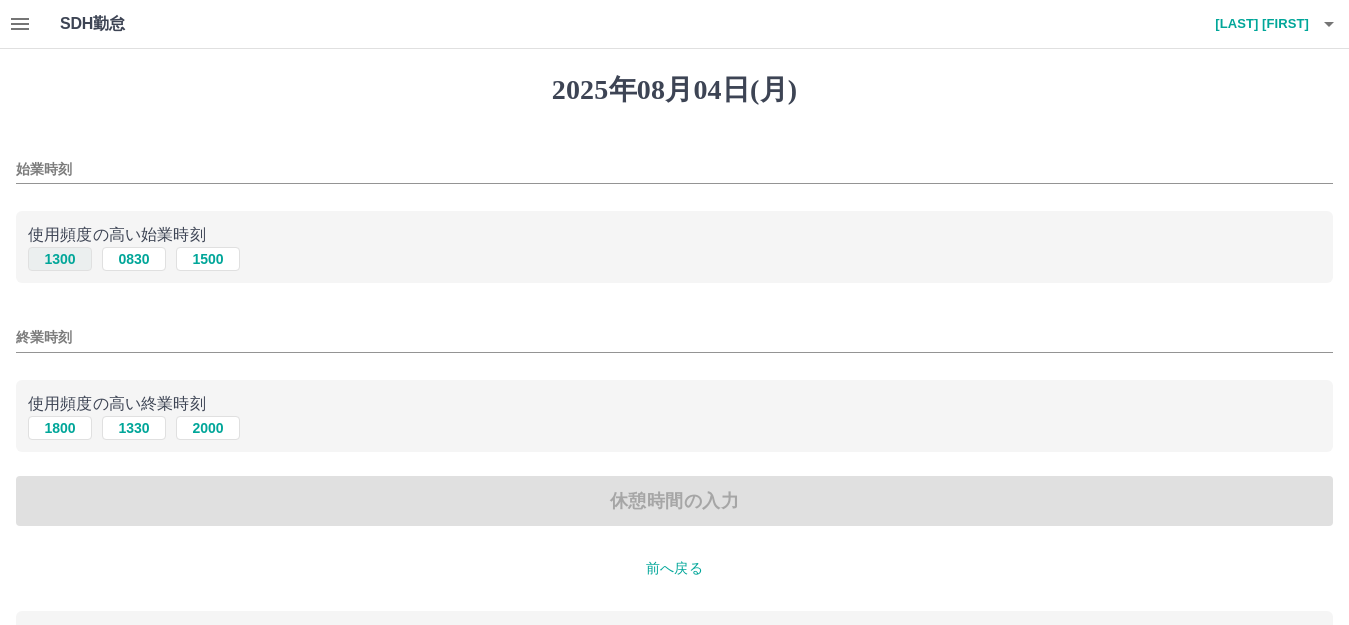 click on "1300" at bounding box center [60, 259] 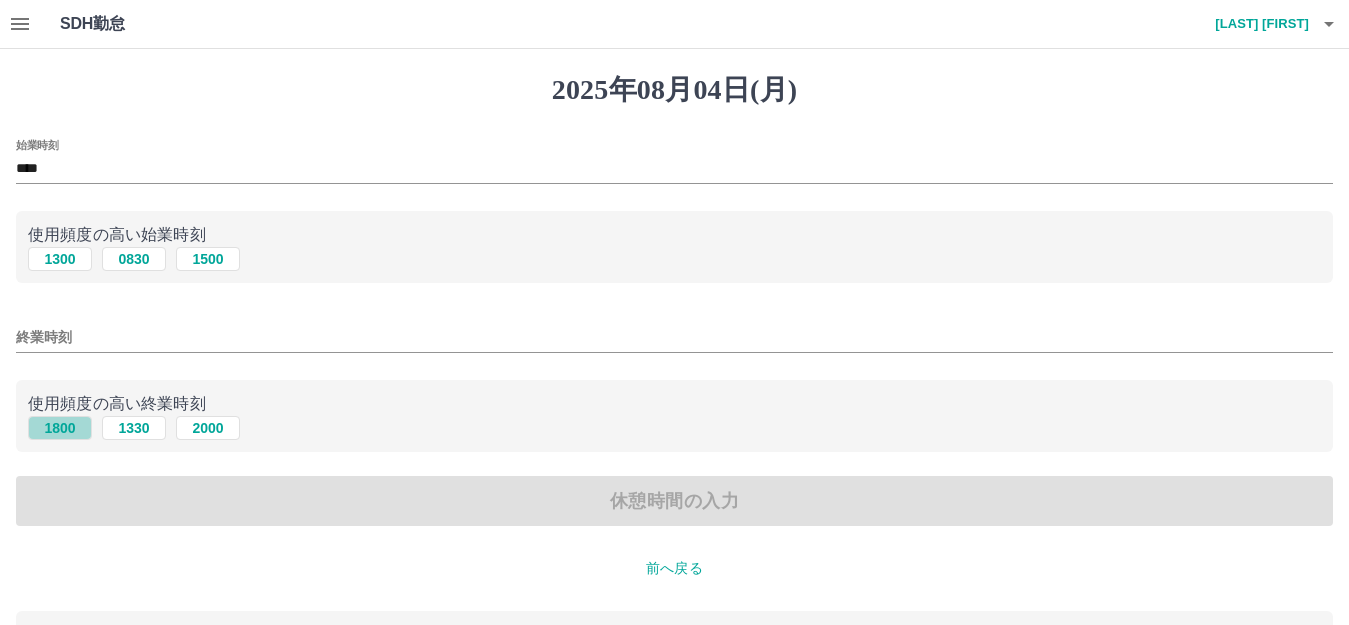 click on "1800" at bounding box center (60, 428) 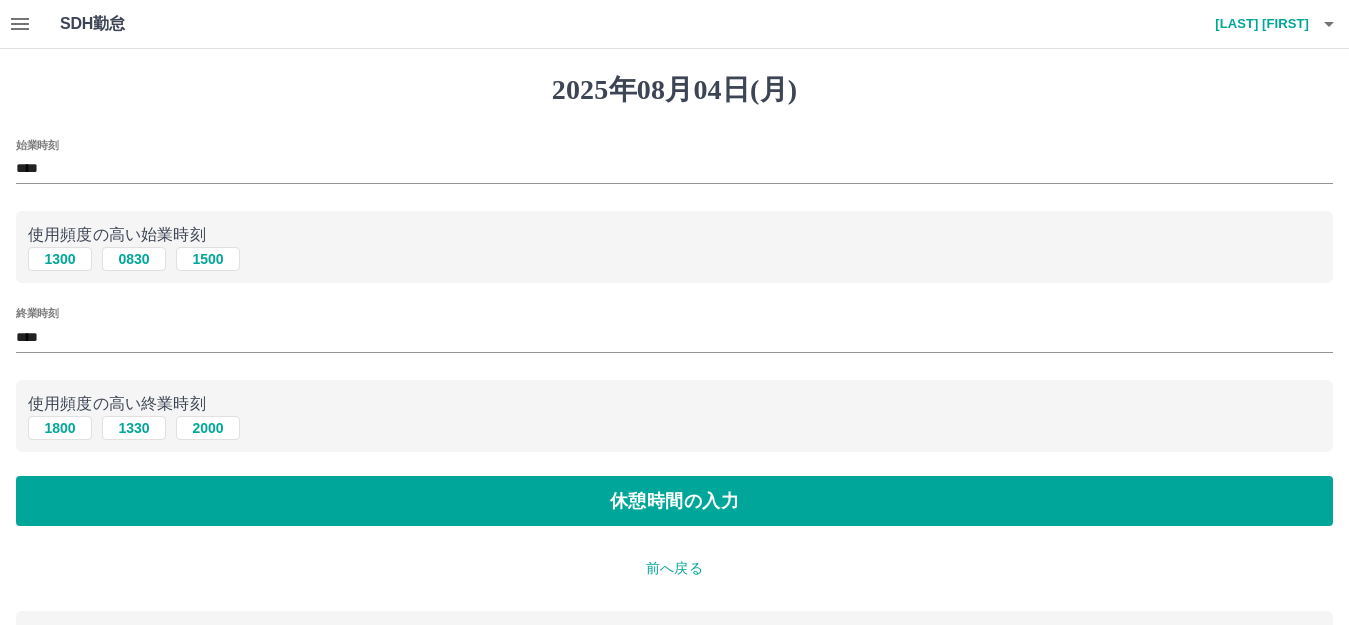 drag, startPoint x: 579, startPoint y: 499, endPoint x: 611, endPoint y: 475, distance: 40 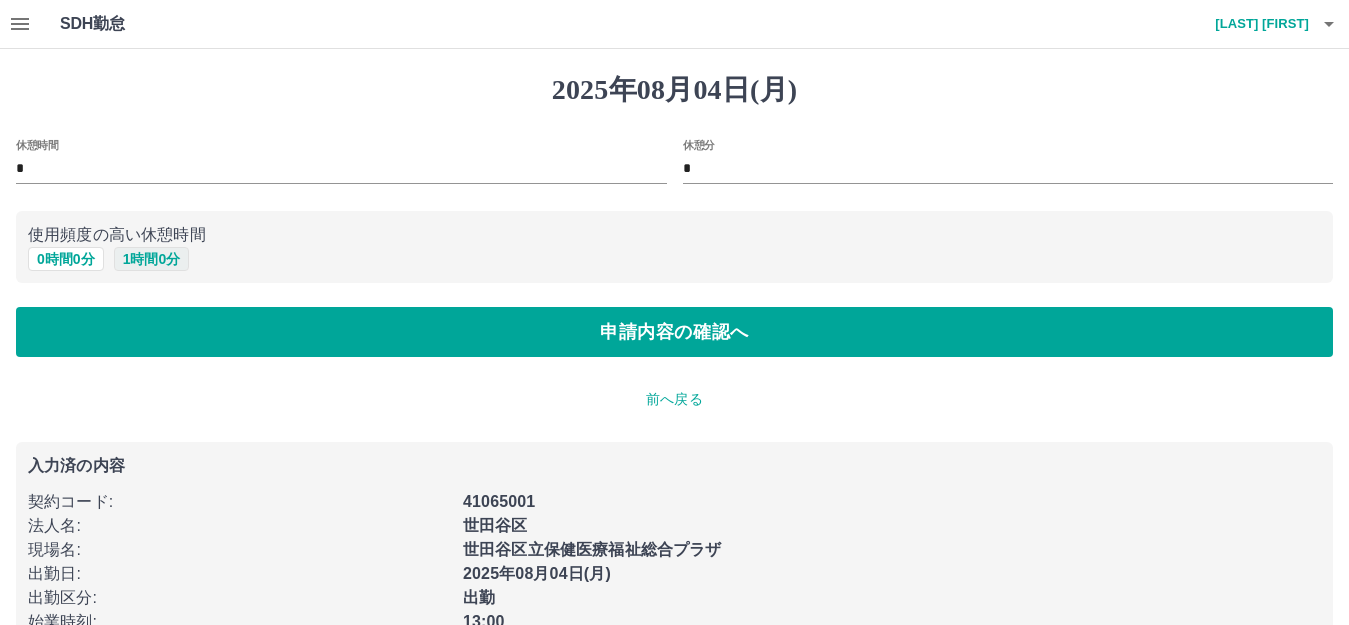 click on "0 時間 0 分" at bounding box center [66, 259] 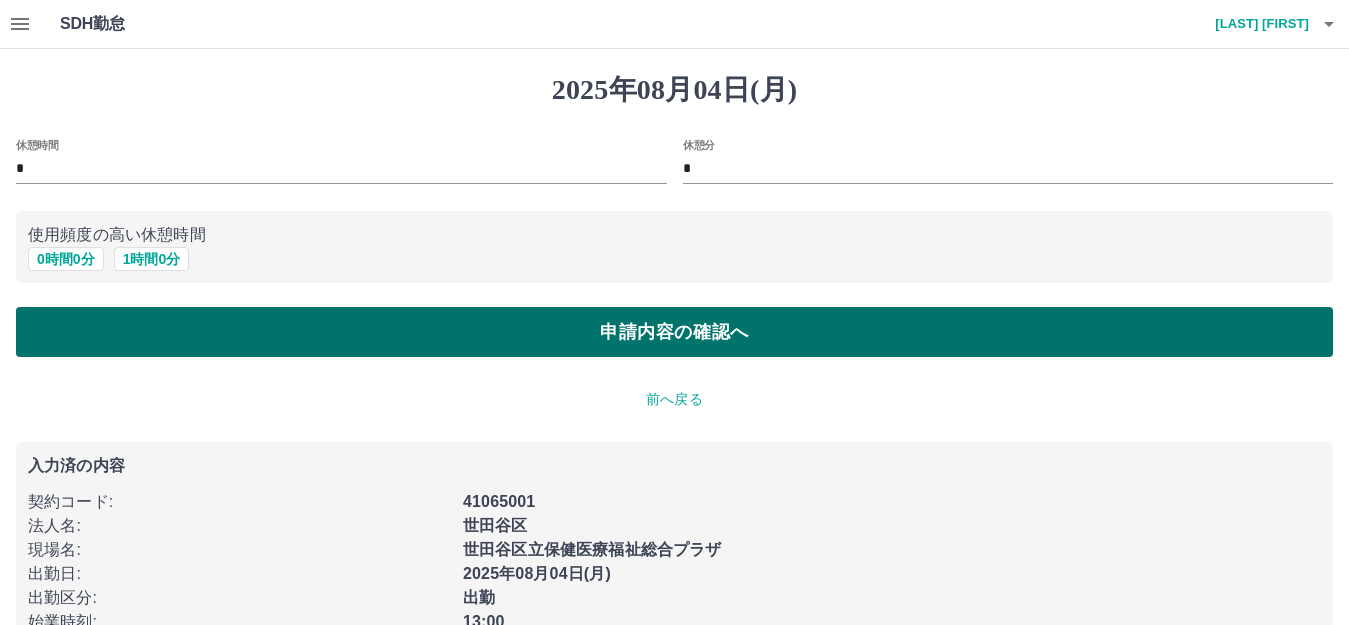 click on "申請内容の確認へ" at bounding box center (674, 332) 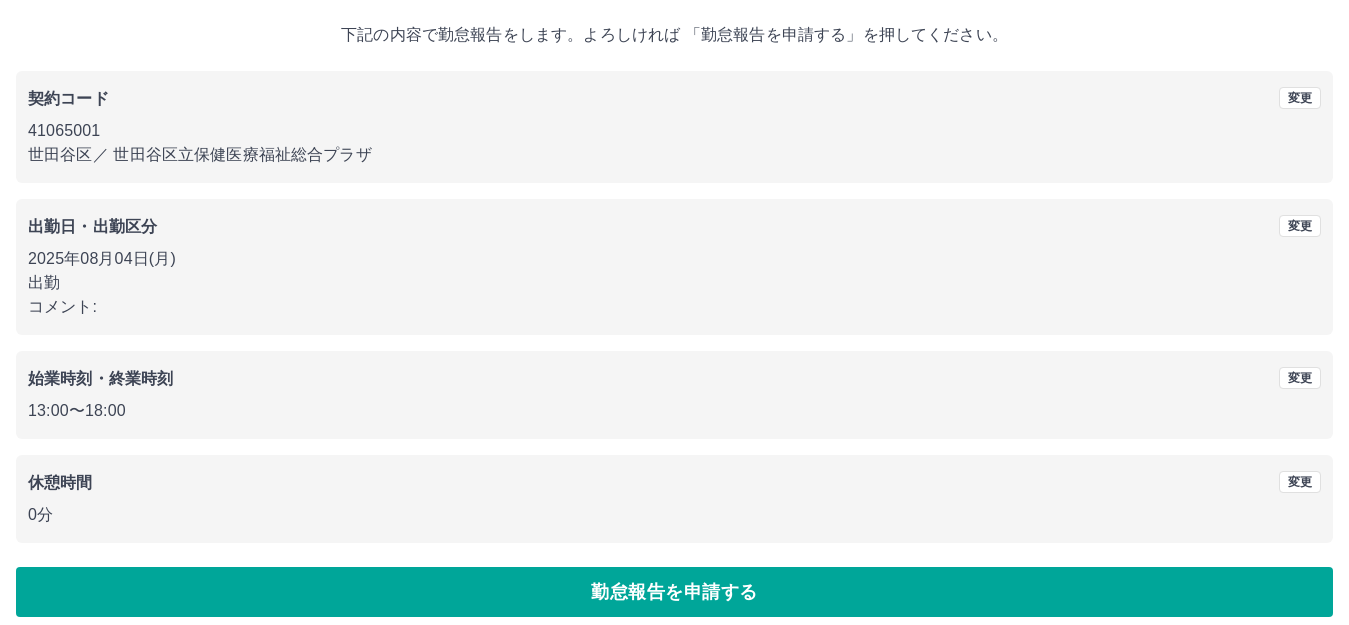 scroll, scrollTop: 124, scrollLeft: 0, axis: vertical 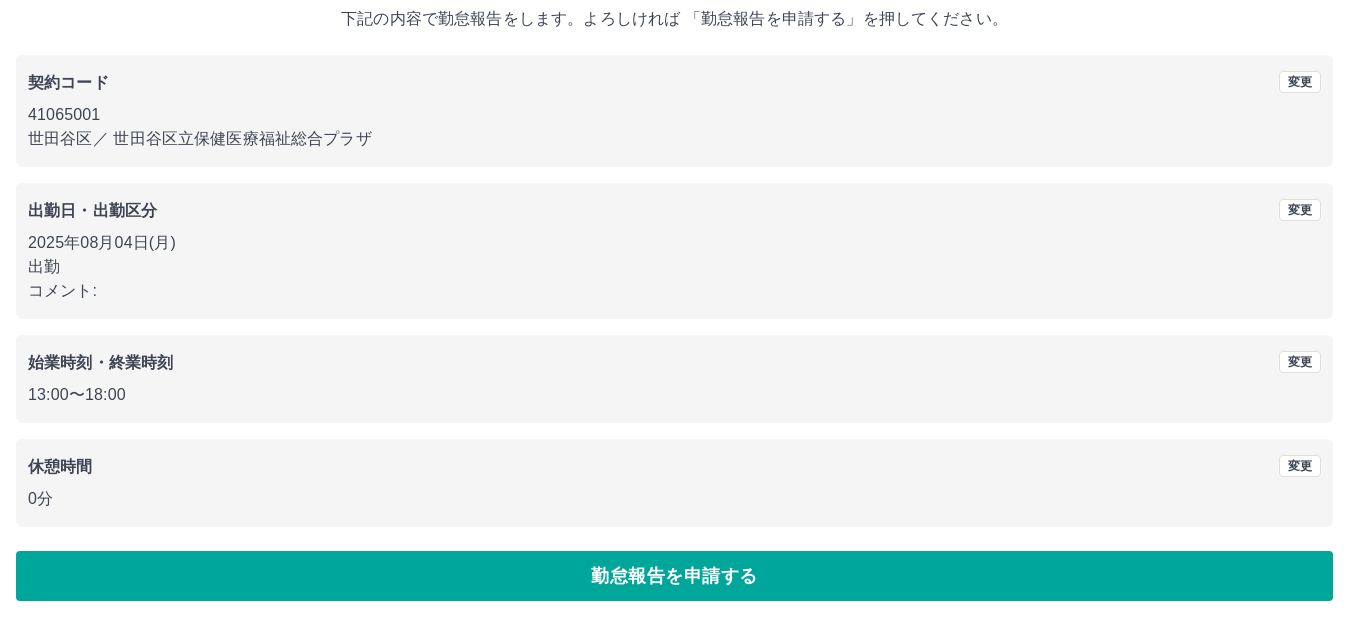 click on "勤怠報告を申請する" at bounding box center (674, 576) 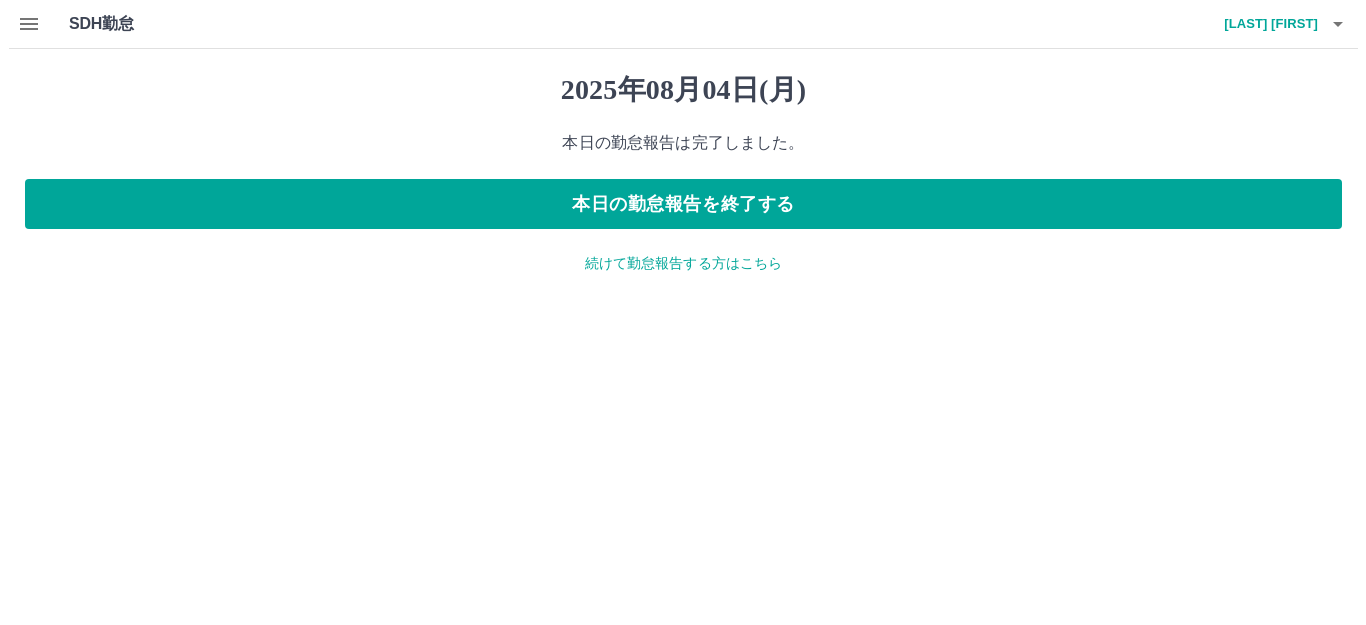 scroll, scrollTop: 0, scrollLeft: 0, axis: both 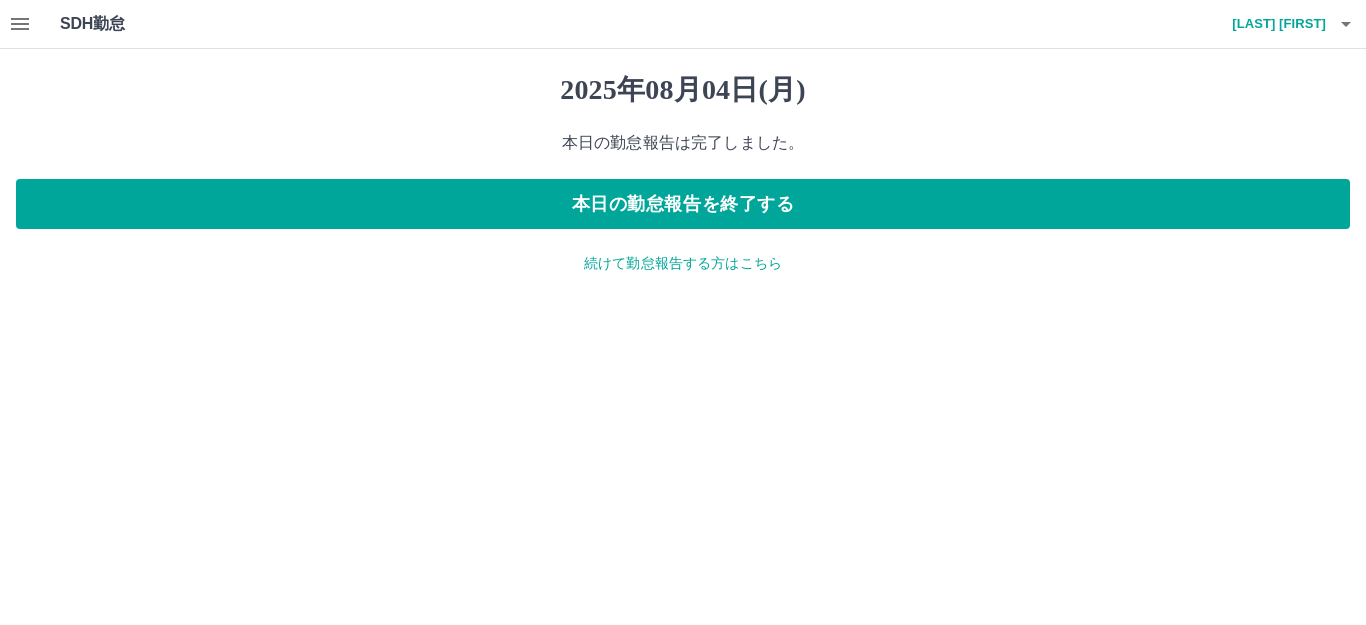 click 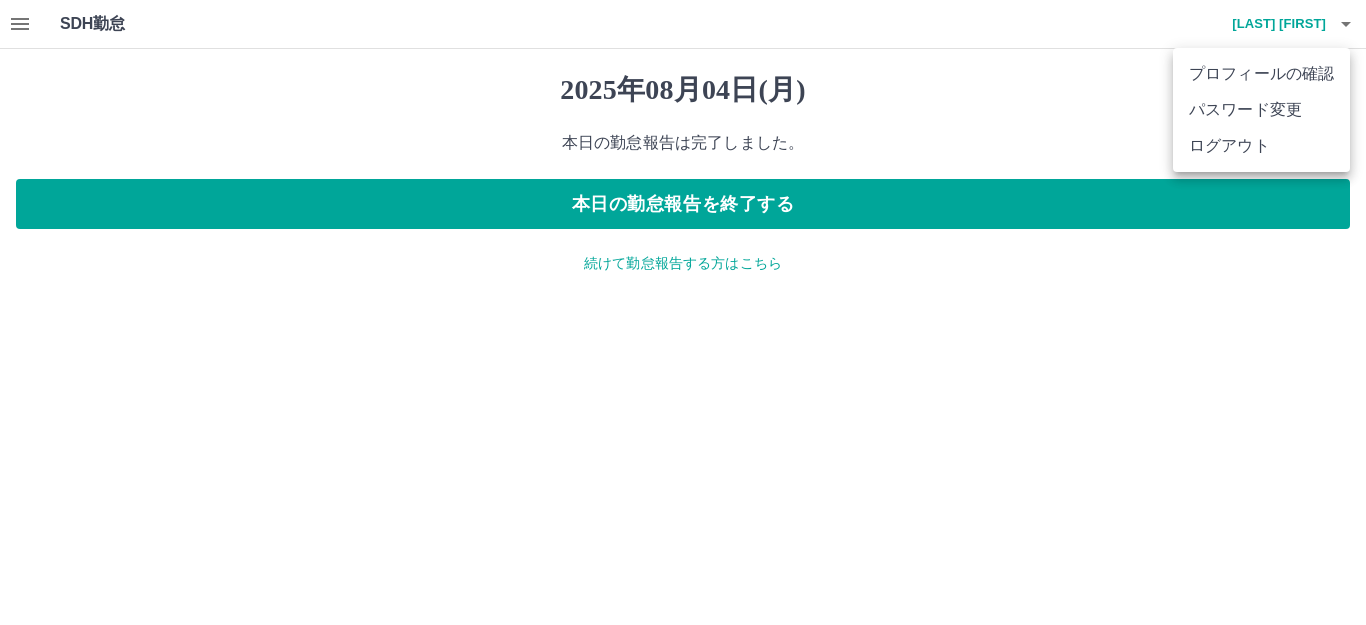 click on "ログアウト" at bounding box center (1261, 146) 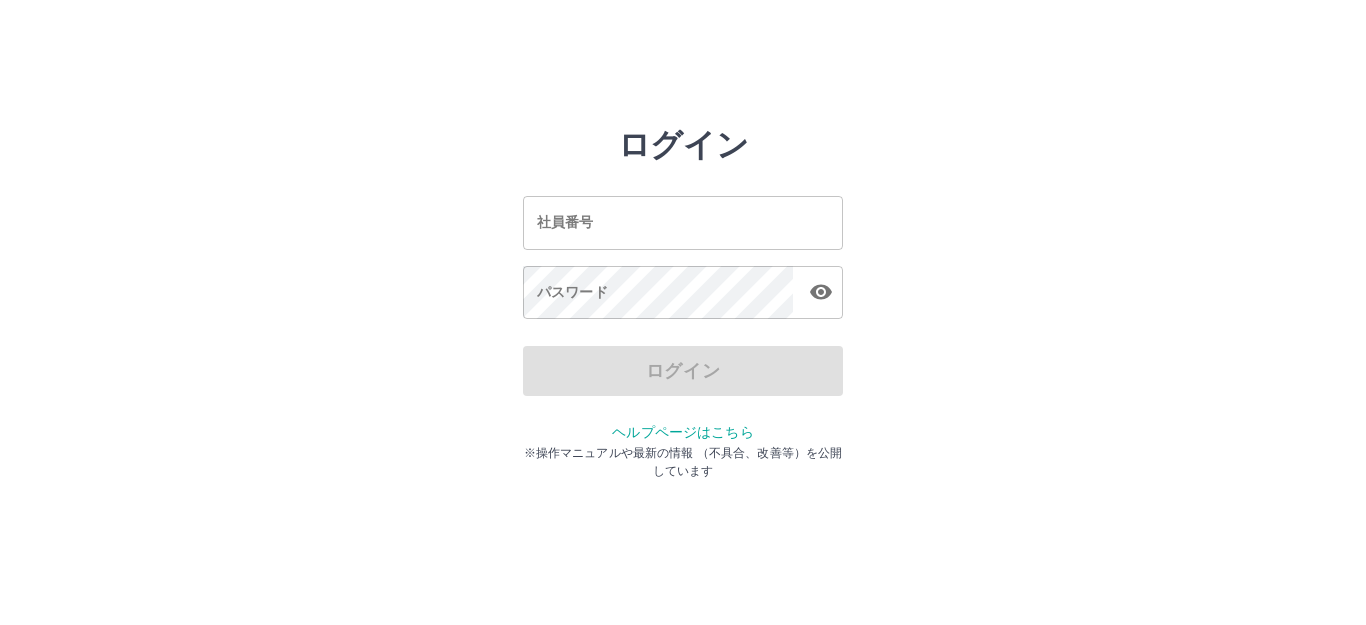 scroll, scrollTop: 0, scrollLeft: 0, axis: both 